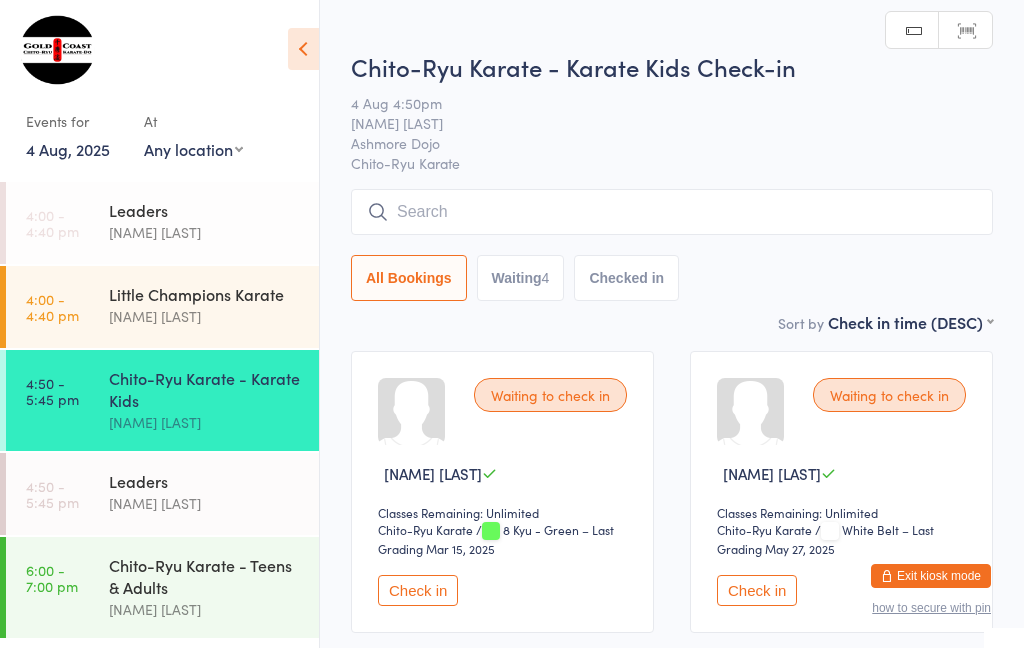 scroll, scrollTop: 36, scrollLeft: 0, axis: vertical 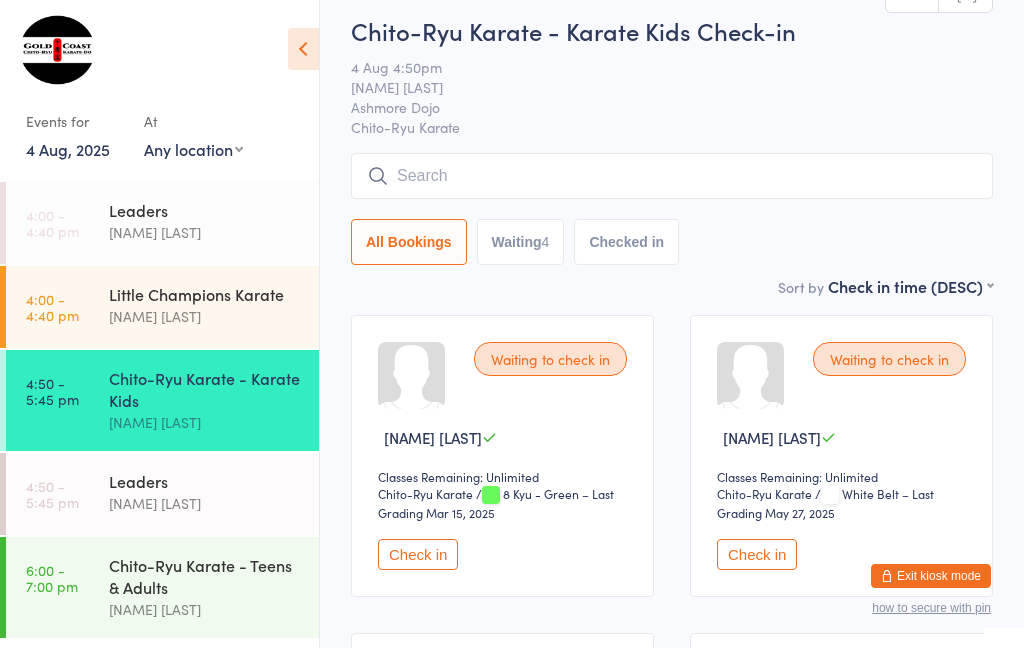 click at bounding box center [672, 176] 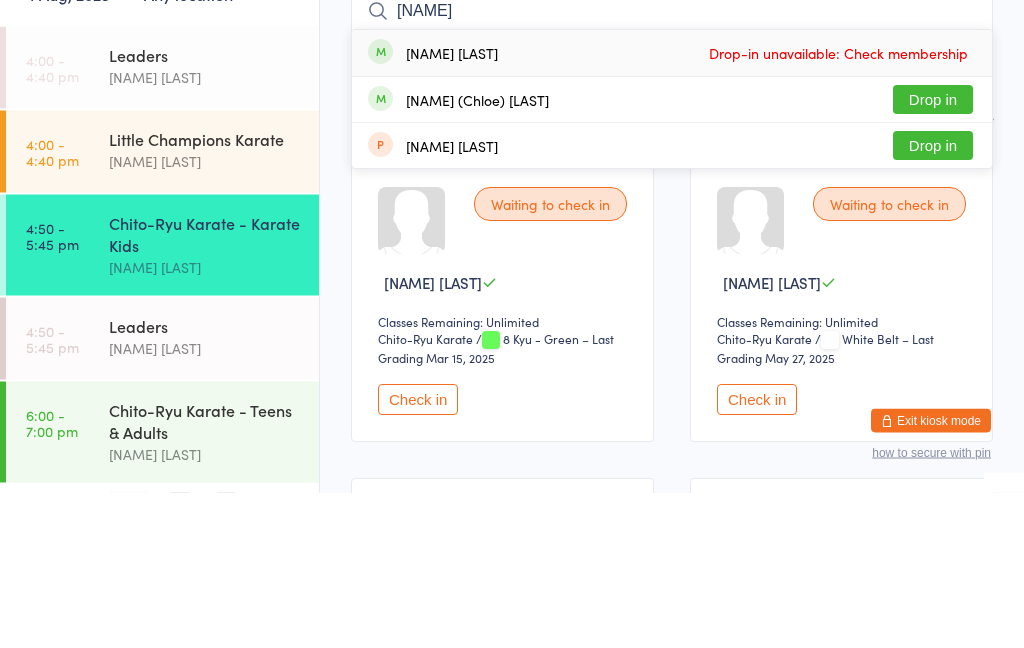 type on "[NAME]" 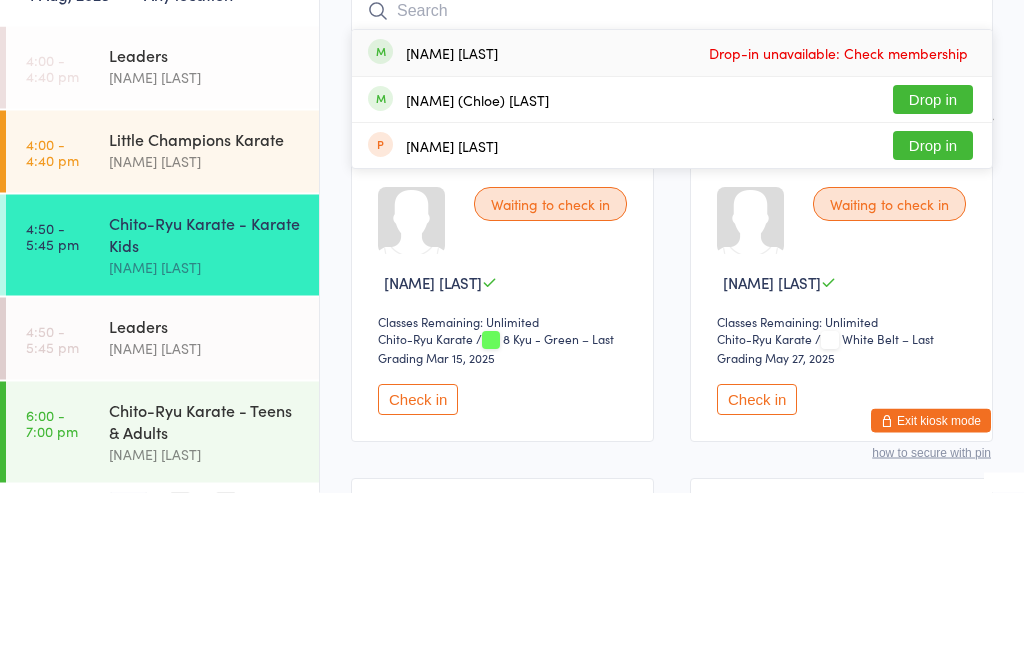scroll, scrollTop: 191, scrollLeft: 0, axis: vertical 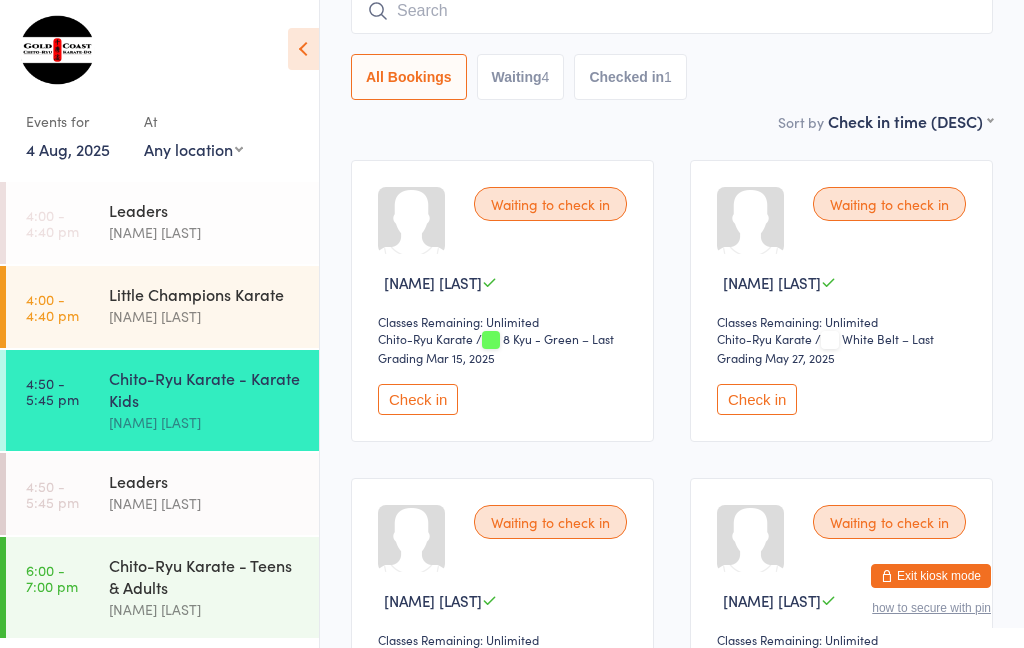 click on "Check in" at bounding box center [757, 399] 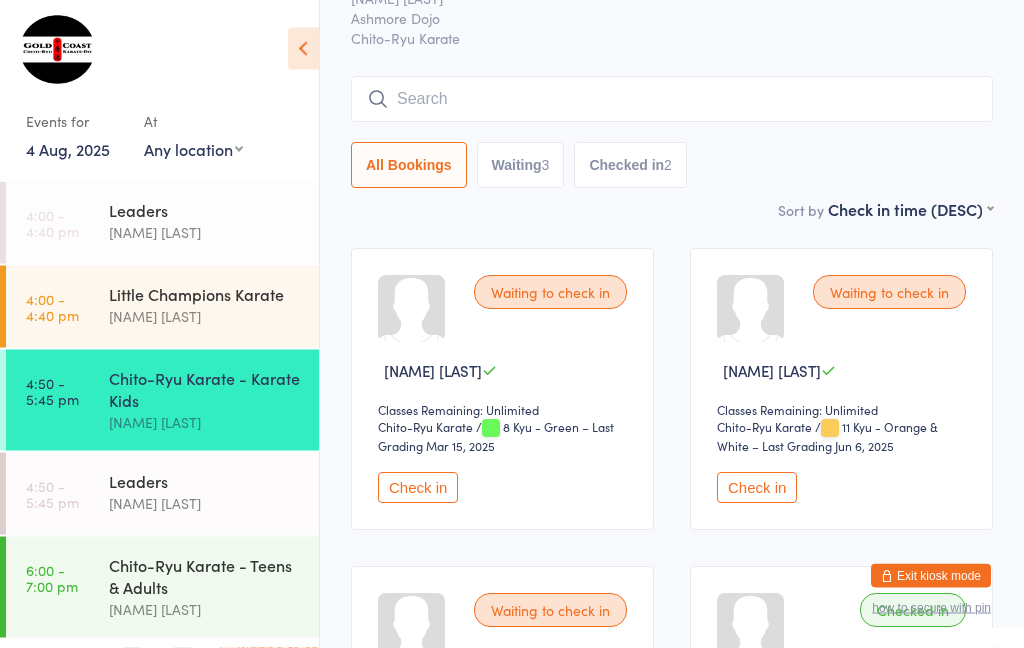 scroll, scrollTop: 101, scrollLeft: 0, axis: vertical 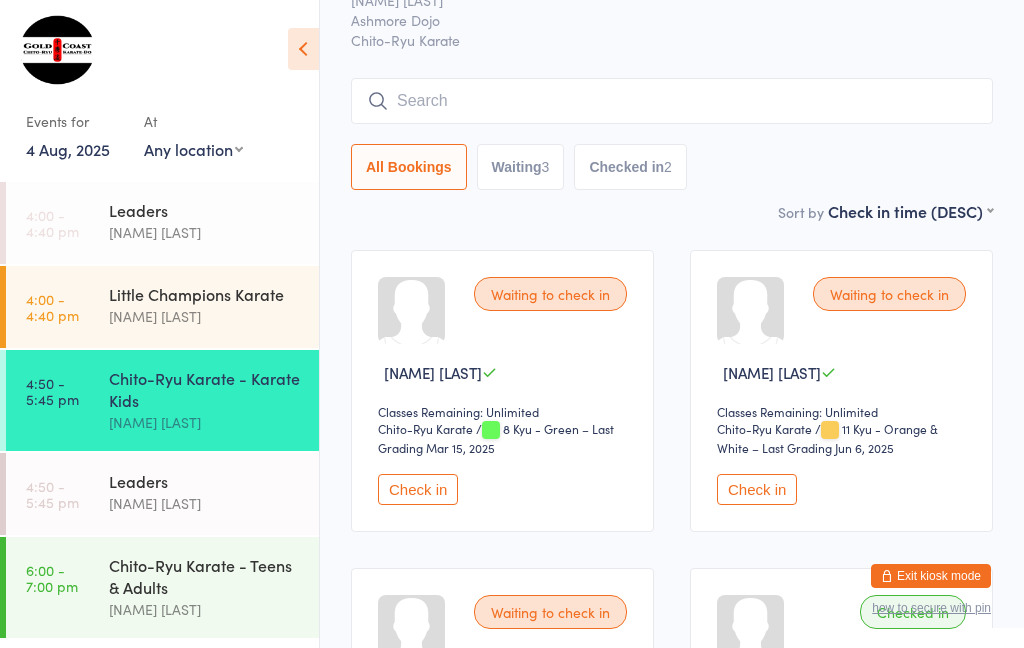 click at bounding box center (672, 101) 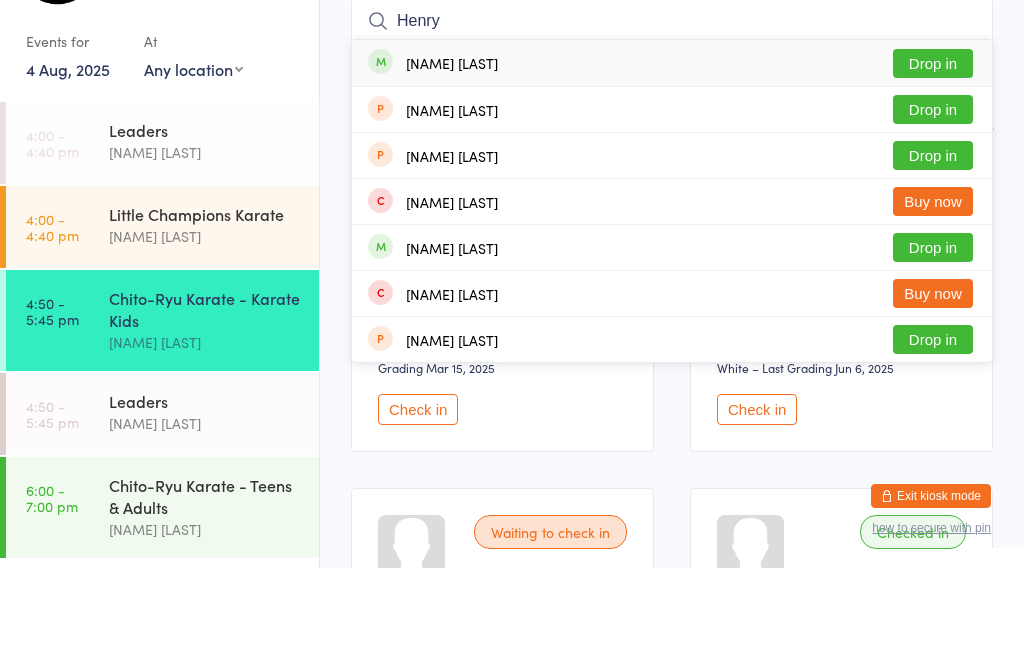 type on "Henry" 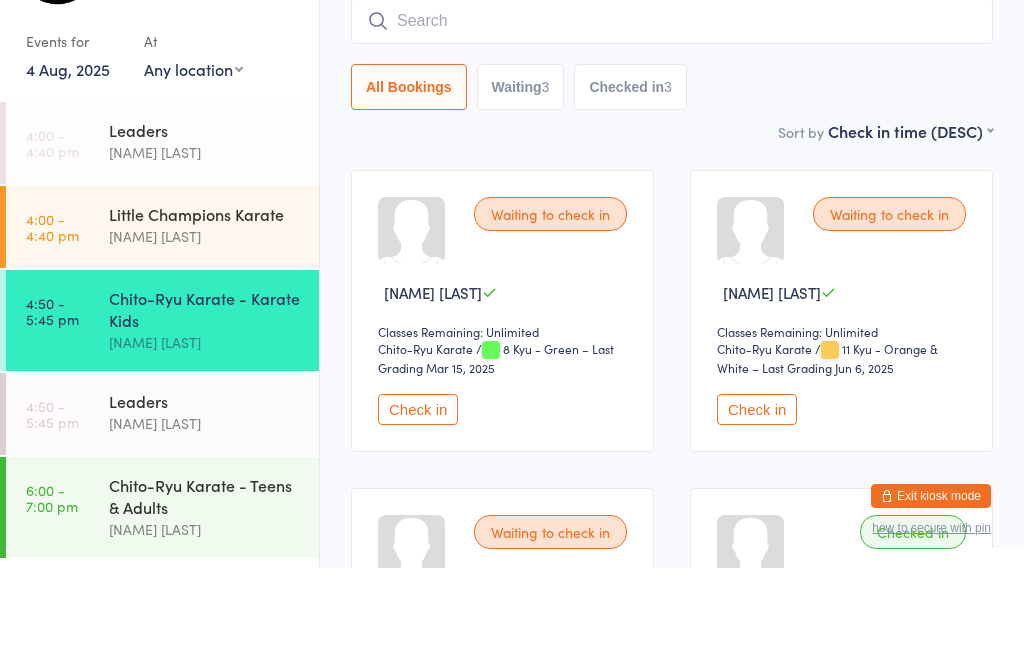 click on "Chito-Ryu Karate - Karate Kids Check-in 4 Aug 4:50pm [NAME] [LAST] Ashmore Dojo Chito-Ryu Karate Manual search Scanner input All Bookings Waiting 3 Checked in 3 Sort by Check in time (DESC) First name (ASC) First name (DESC) Last name (ASC) Last name (DESC) Check in time (ASC) Check in time (DESC) Rank (ASC) Rank (DESC) Waiting to check in [NAME] [LAST] Classes Remaining: Unlimited Chito-Ryu Karate Chito-Ryu Karate / 8 Kyu - Green – Last Grading Mar 15, 2025 Check in Waiting to check in [NAME] [LAST] Classes Remaining: Unlimited Chito-Ryu Karate Chito-Ryu Karate / 11 Kyu - Orange & White – Last Grading Jun 6, 2025 Check in Waiting to check in [NAME] [LAST] Classes Remaining: Unlimited Chito-Ryu Karate Chito-Ryu Karate / 9 Kyu - Green & White – Last Grading Jun 7, 2024 Check in Checked in [NAME] [LAST] Classes Remaining: Unlimited Chito-Ryu Karate Chito-Ryu Karate / 7 Kyu - Blue & White – Last Grading Jun 6, 2025 Undo checkin Checked in [NAME] [LAST] Chito-Ryu Karate" at bounding box center [672, 557] 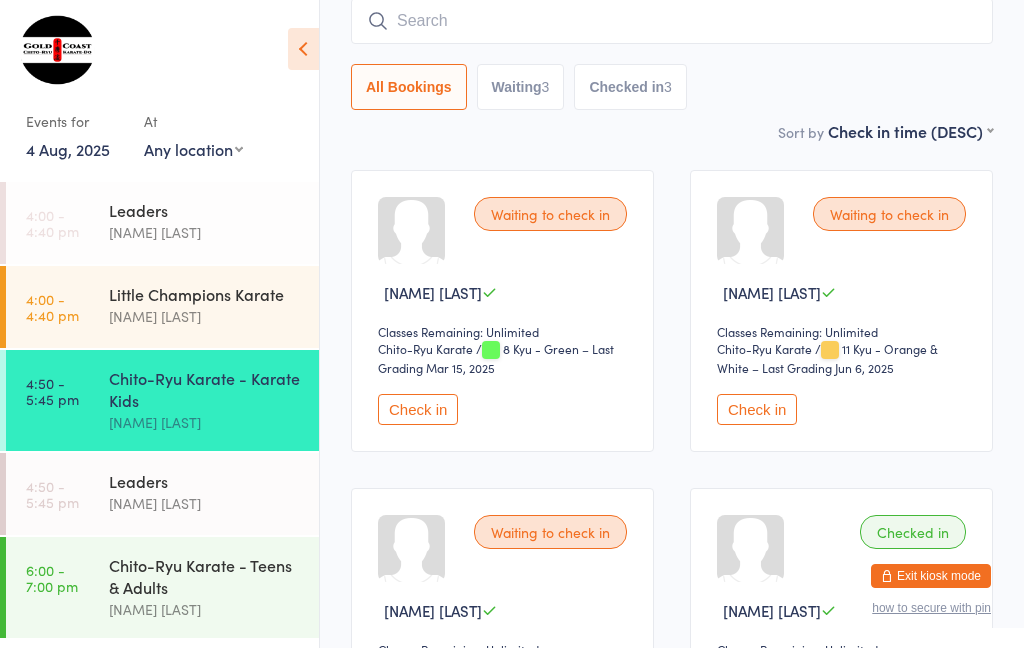 click on "[NAME] [LAST]" at bounding box center (205, 316) 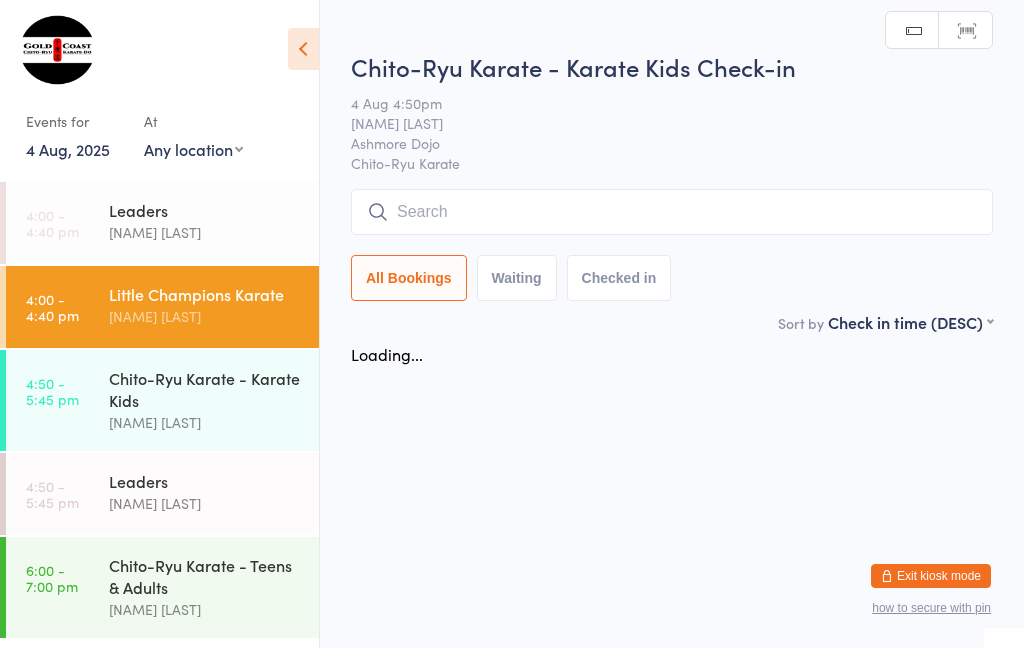 scroll, scrollTop: 0, scrollLeft: 0, axis: both 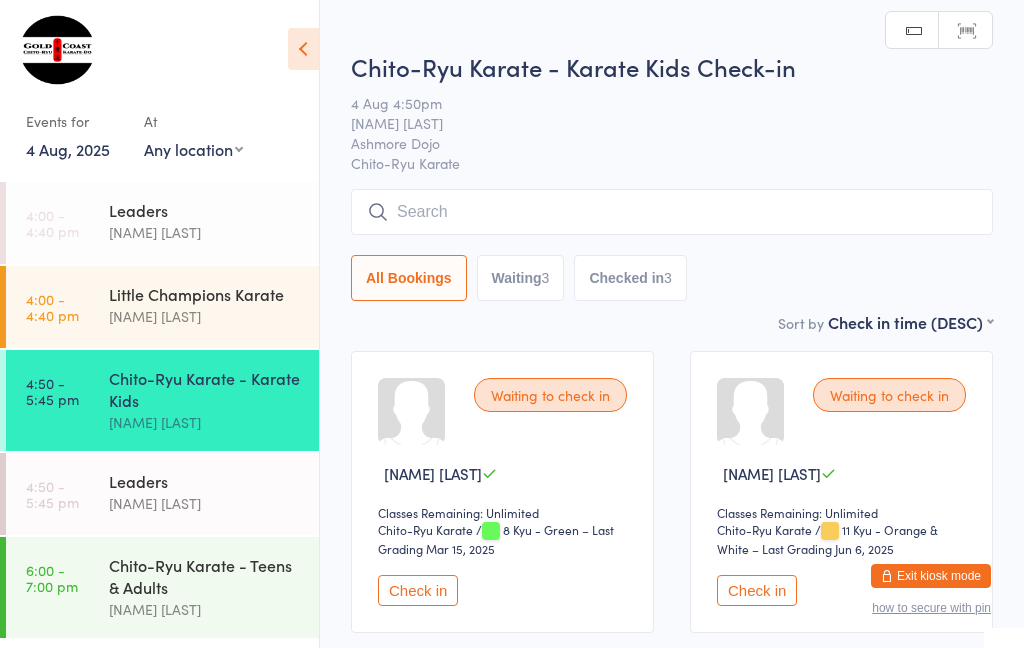 click at bounding box center [672, 212] 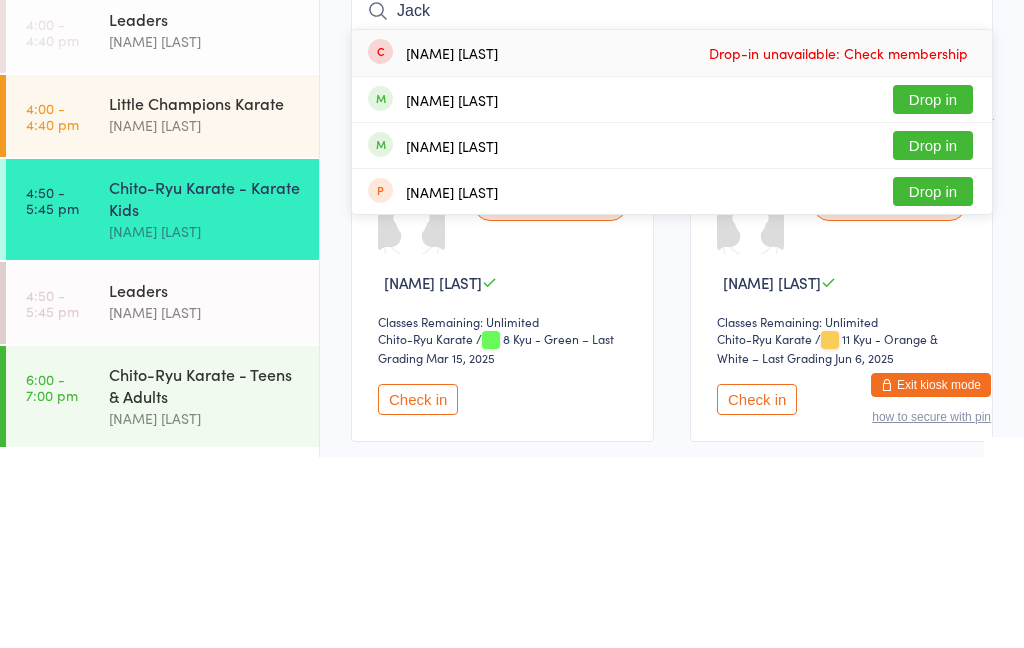 type on "Jack" 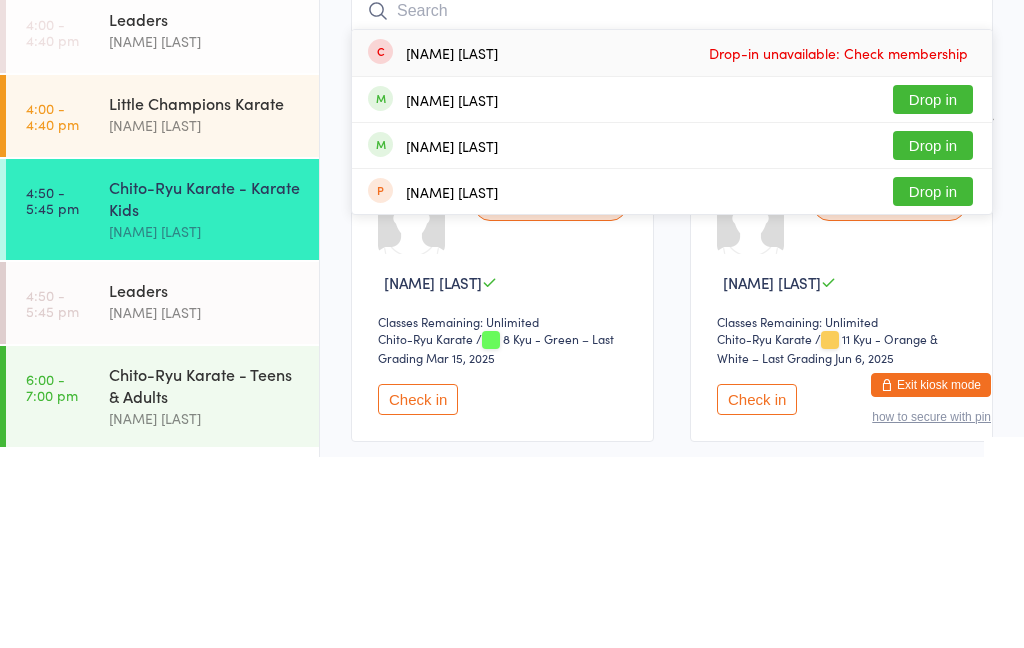 scroll, scrollTop: 191, scrollLeft: 0, axis: vertical 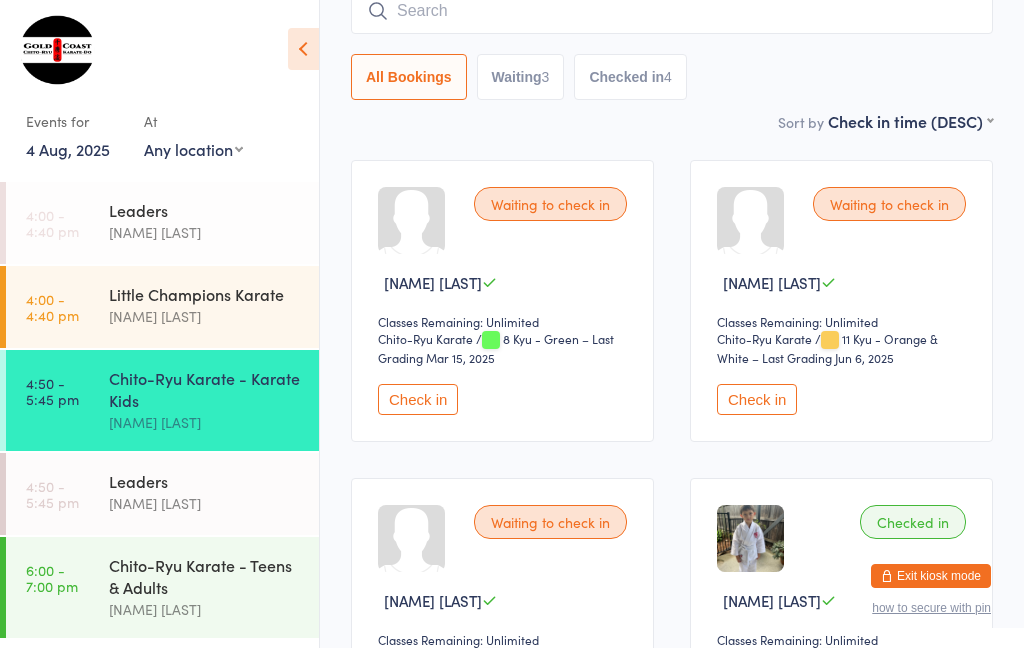 click on "Little Champions Karate [NAME] [LAST]" at bounding box center [214, 305] 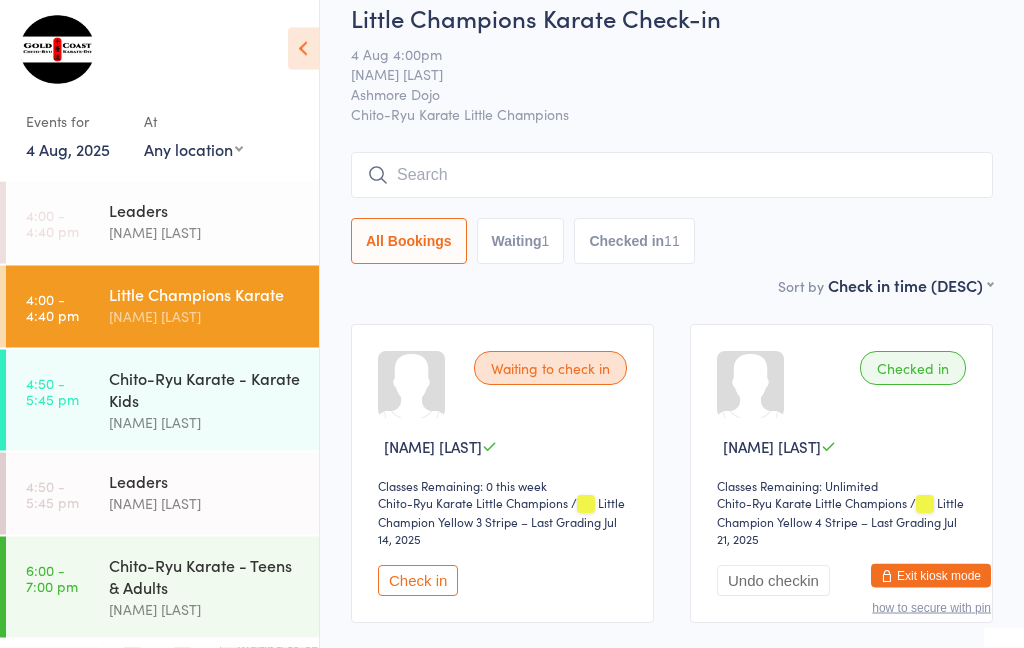 scroll, scrollTop: 0, scrollLeft: 0, axis: both 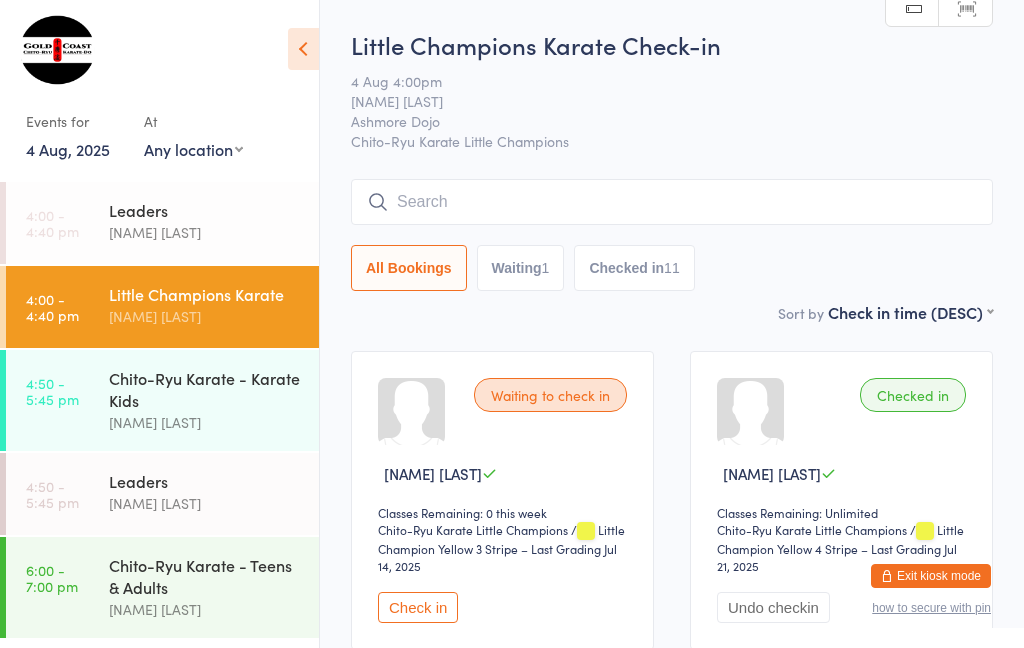 click at bounding box center [672, 202] 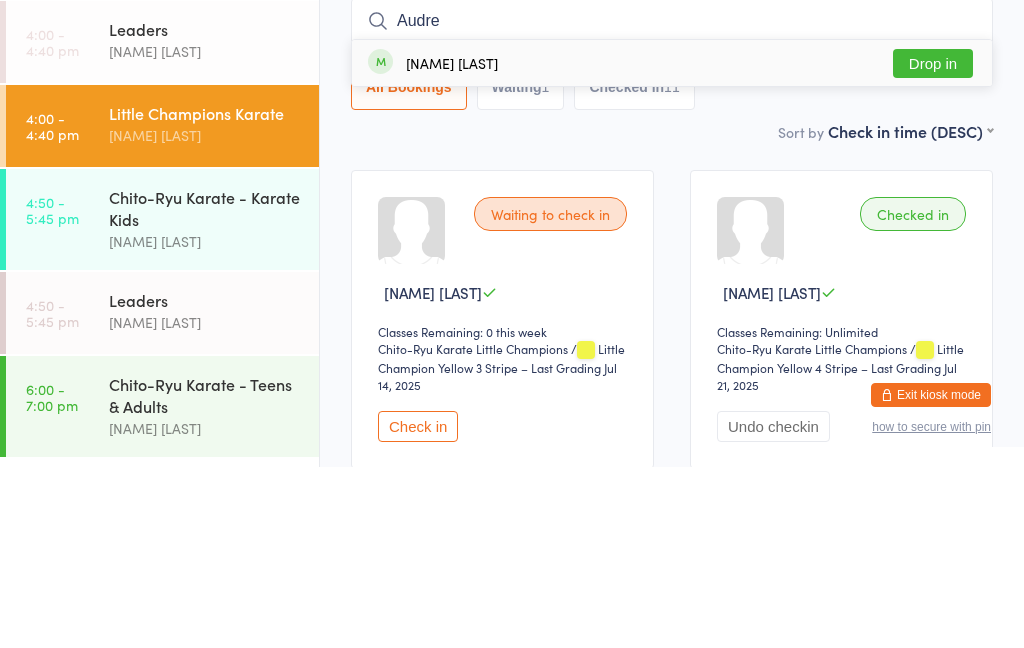 type on "Audre" 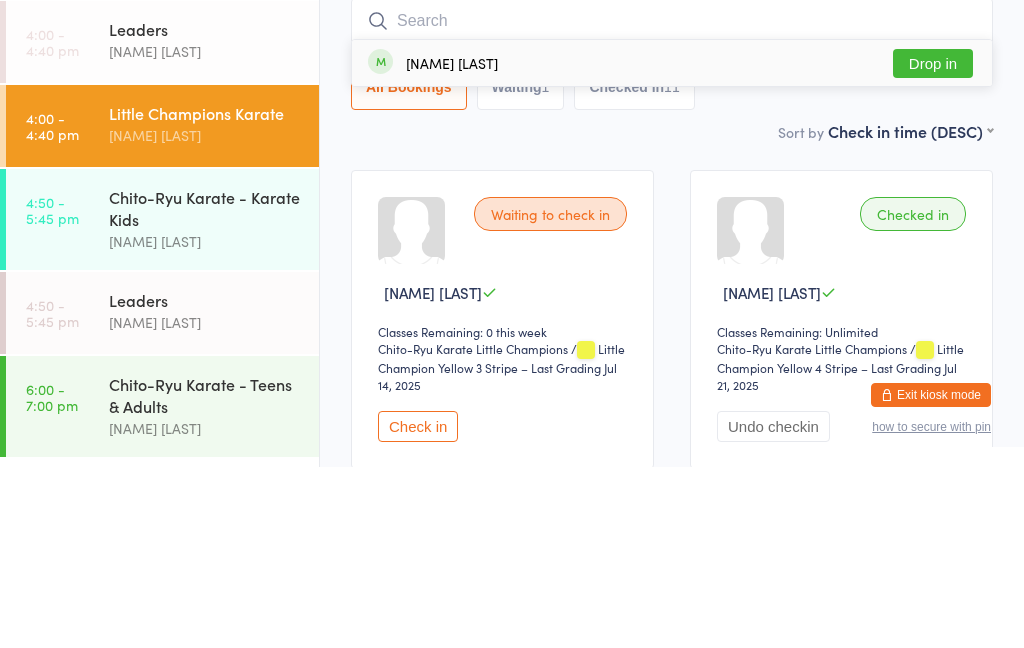scroll, scrollTop: 181, scrollLeft: 0, axis: vertical 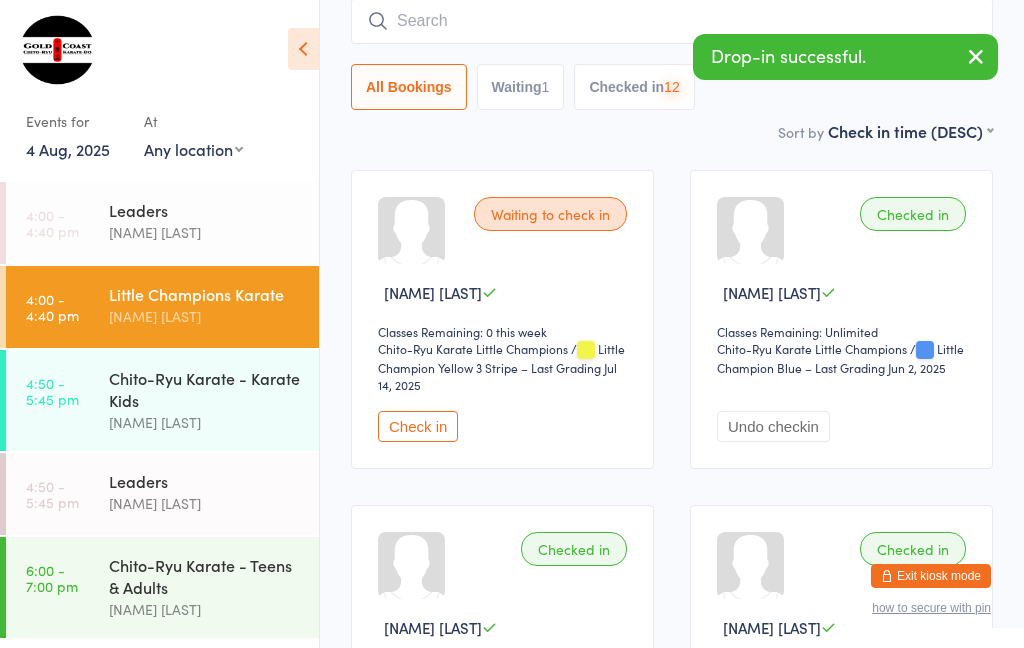 click on "4:00 - 4:40 pm Little Champions Karate [NAME] [LAST]" at bounding box center (162, 307) 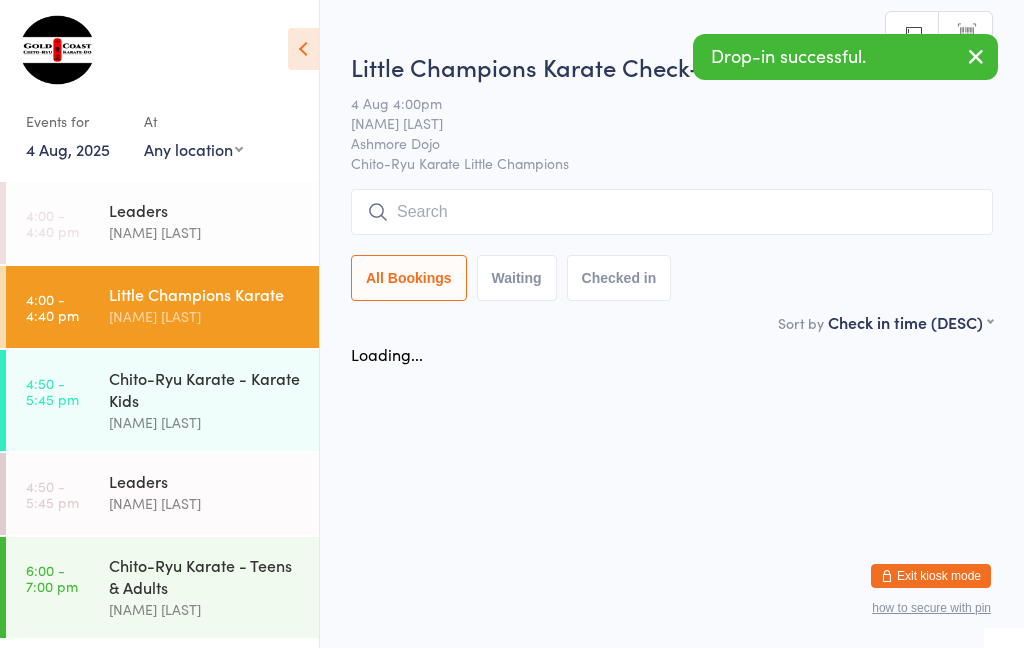 scroll, scrollTop: 0, scrollLeft: 0, axis: both 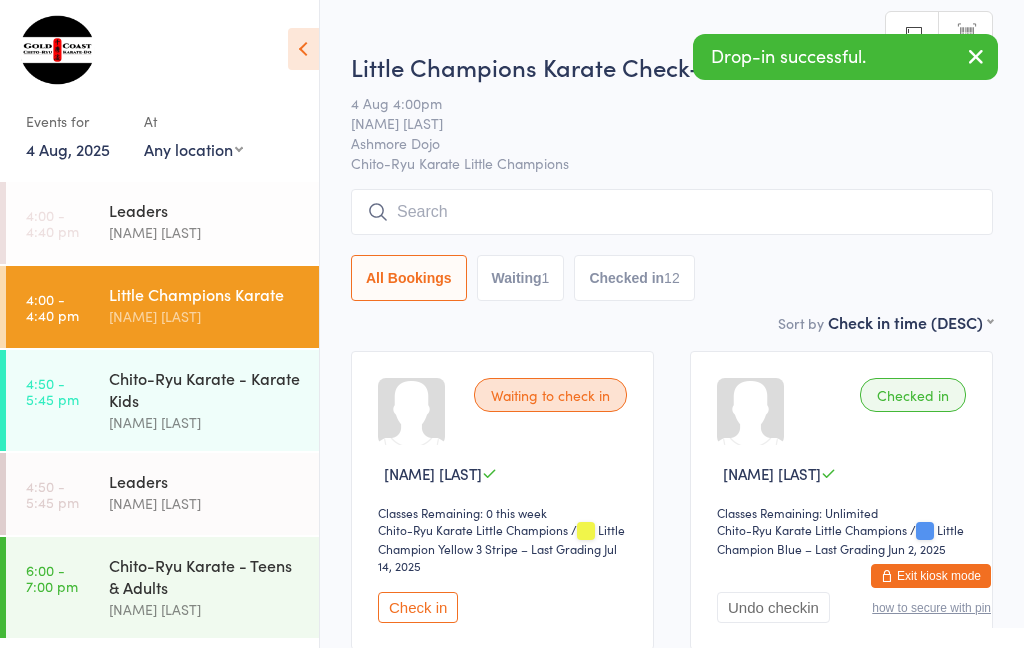 click on "Chito-Ryu Karate - Karate Kids" at bounding box center [205, 389] 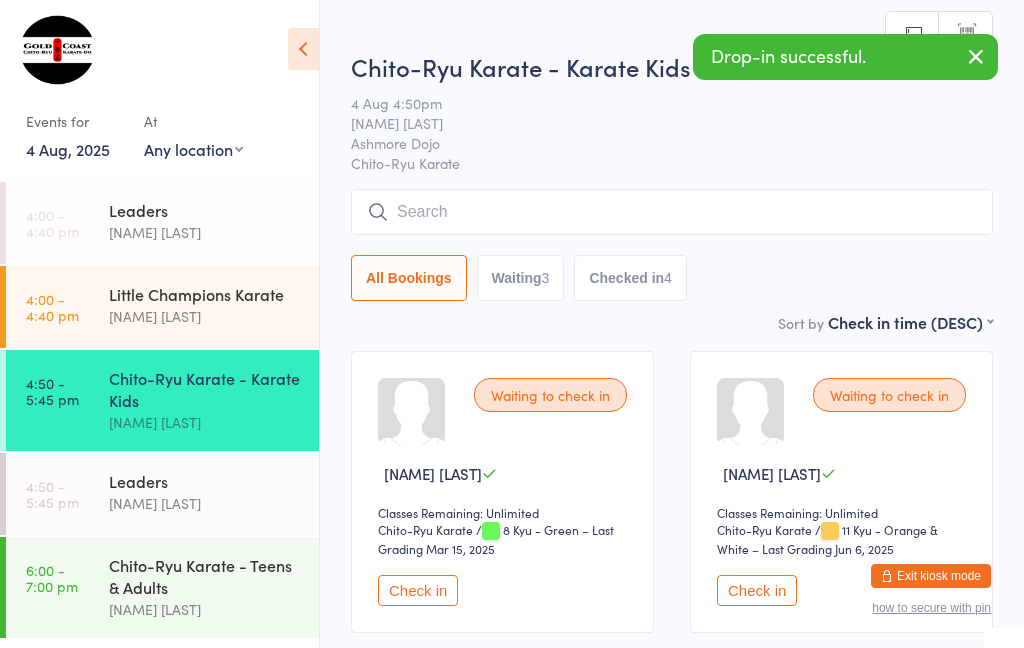 click at bounding box center (672, 212) 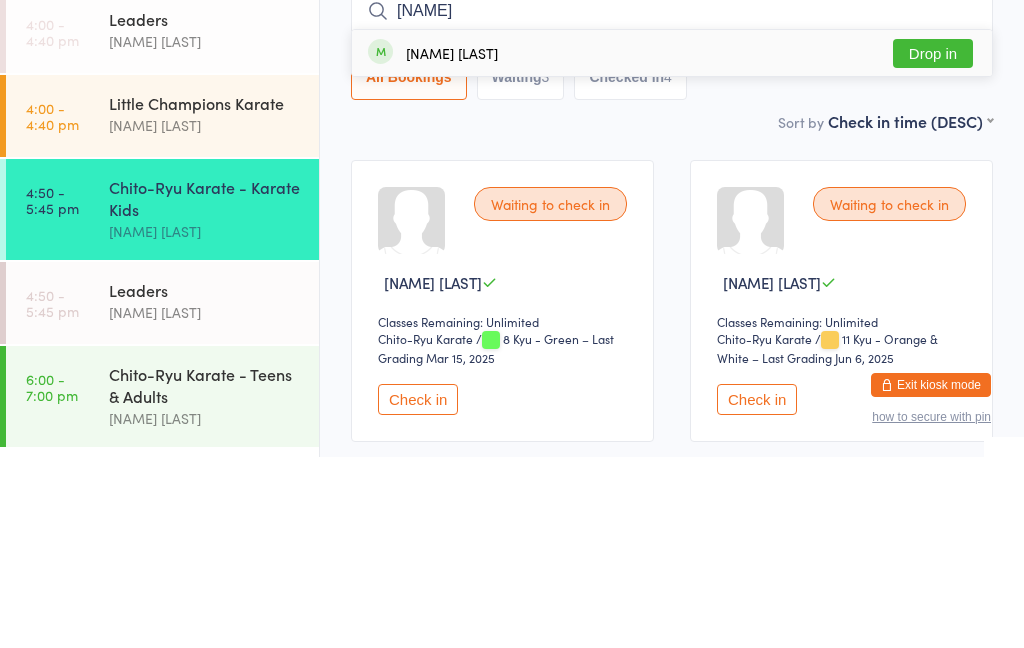 type on "[NAME]" 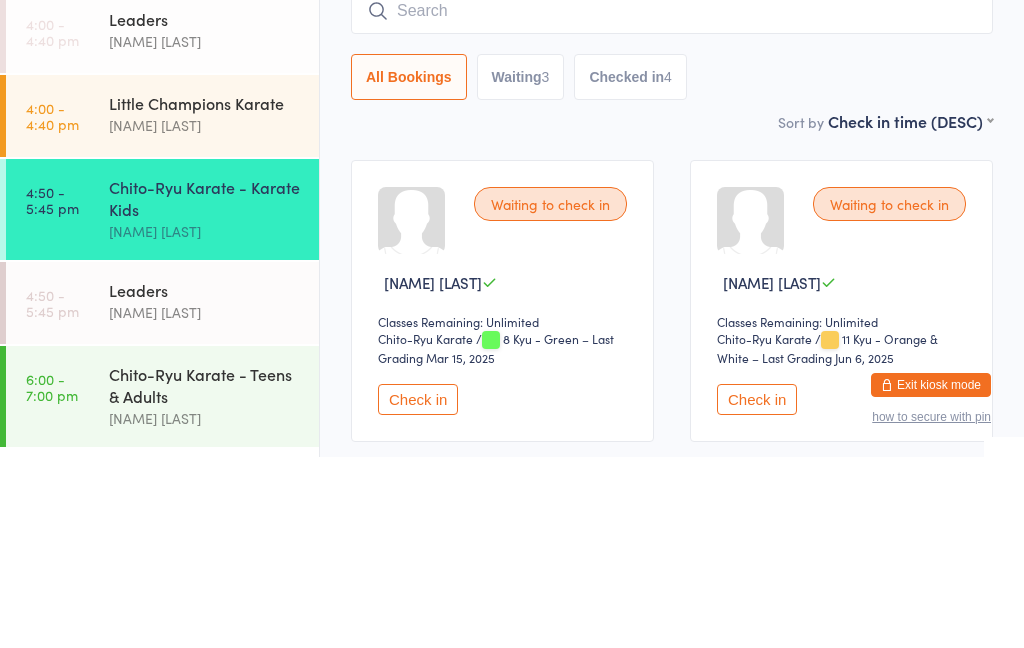 scroll, scrollTop: 191, scrollLeft: 0, axis: vertical 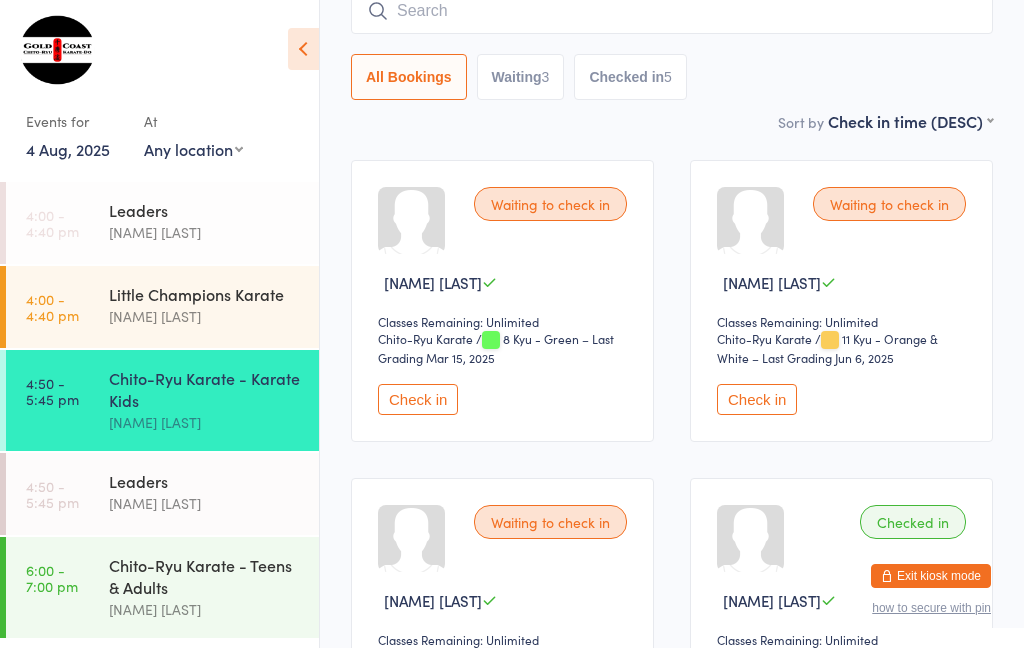 click on "Check in" at bounding box center [757, 399] 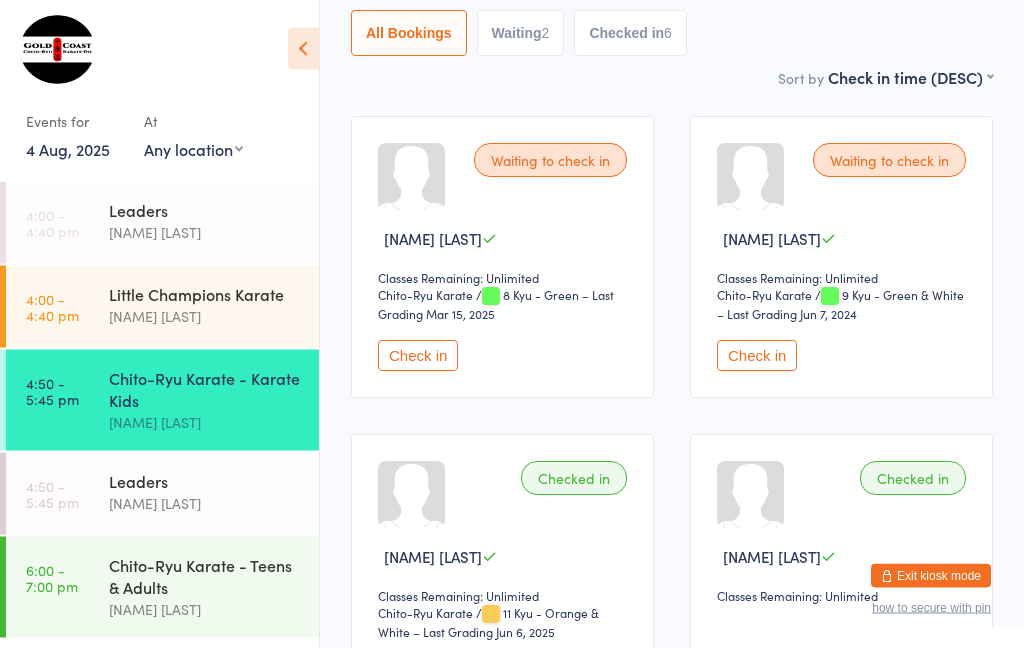 scroll, scrollTop: 0, scrollLeft: 0, axis: both 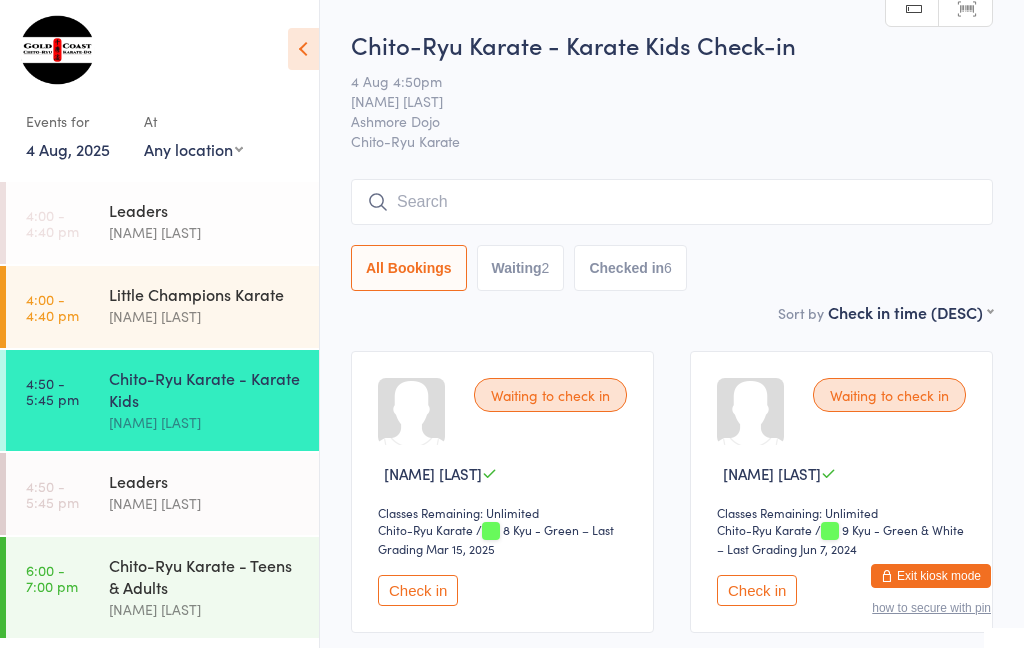 click at bounding box center (672, 202) 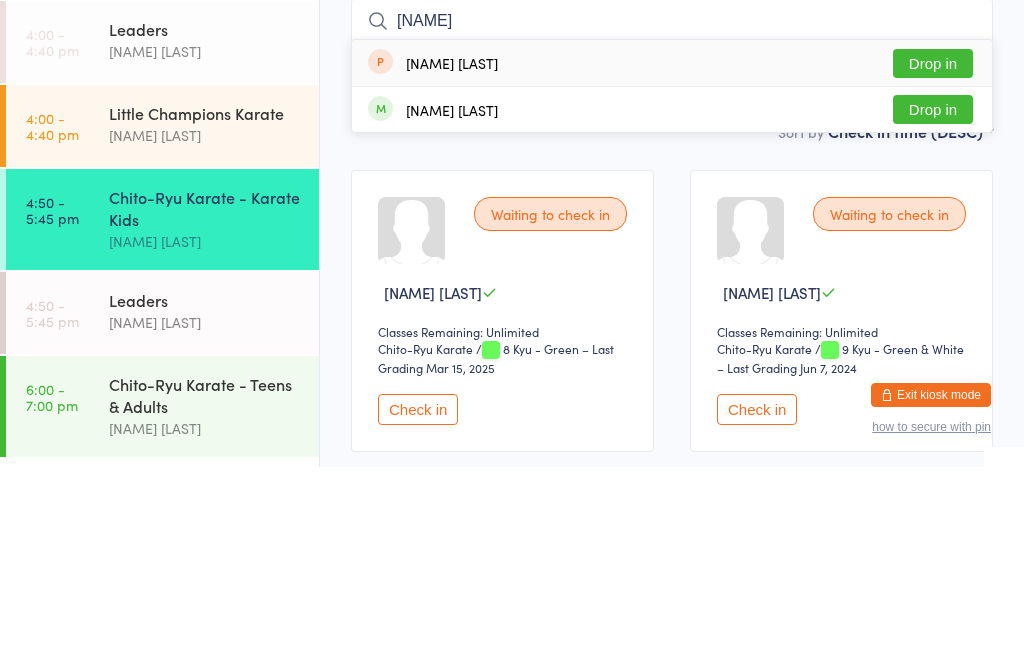 type on "[NAME]" 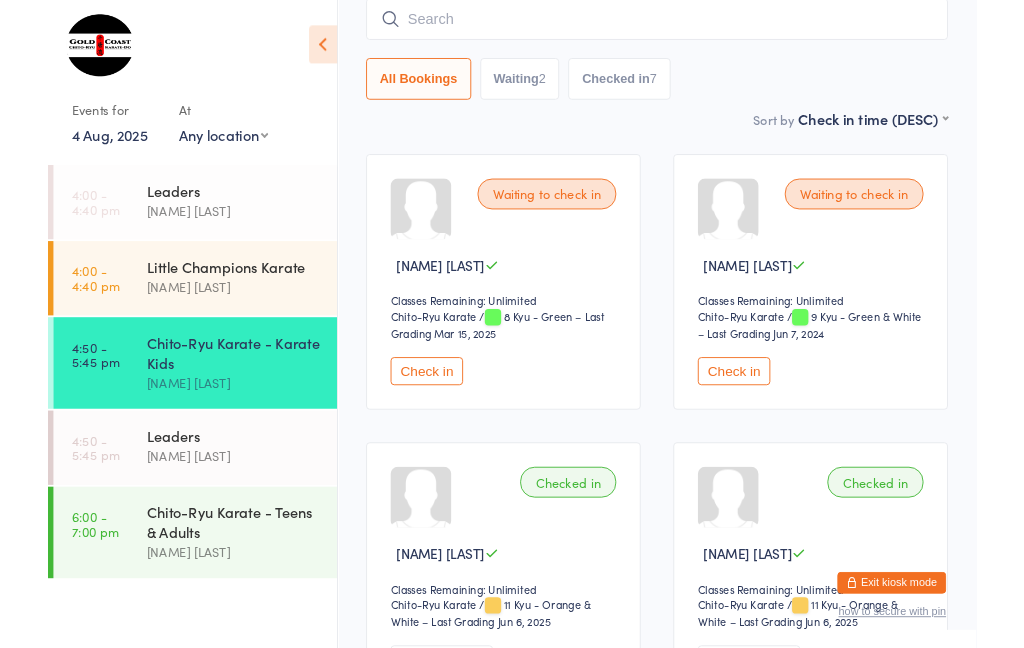 scroll, scrollTop: 248, scrollLeft: 0, axis: vertical 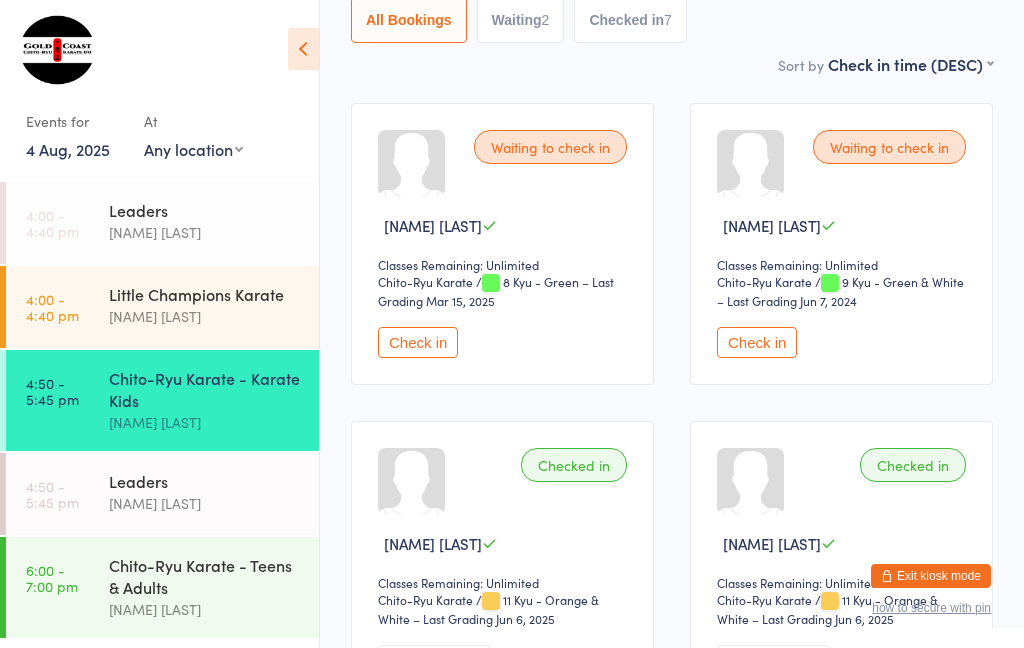 click on "Check in" at bounding box center (757, 342) 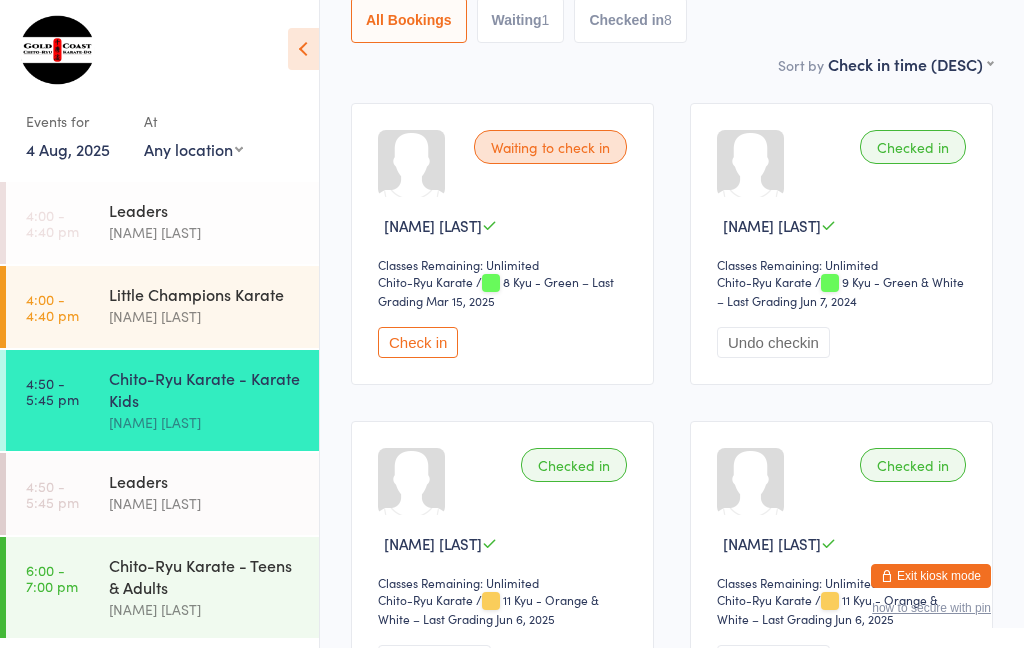 click on "Chito-Ryu Karate - Karate Kids" at bounding box center (205, 389) 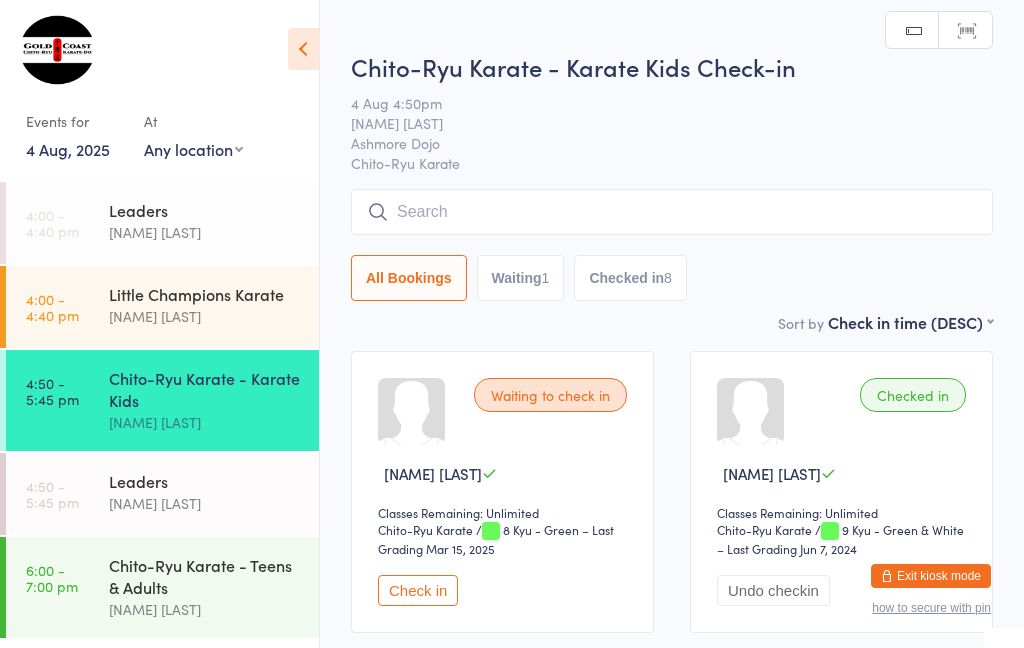 click at bounding box center [672, 212] 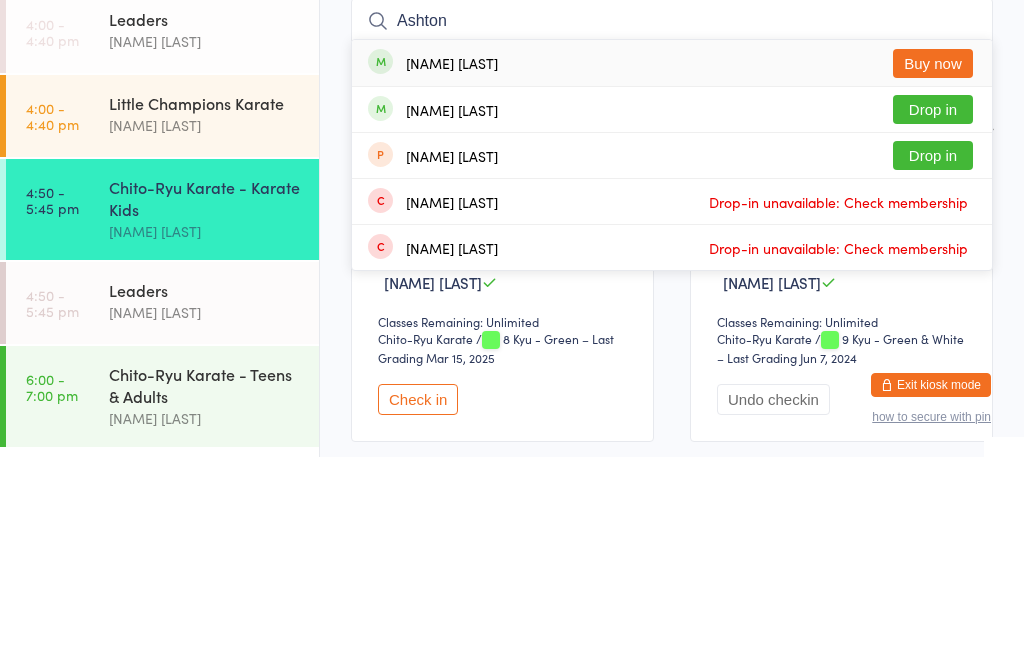 type on "Ashton" 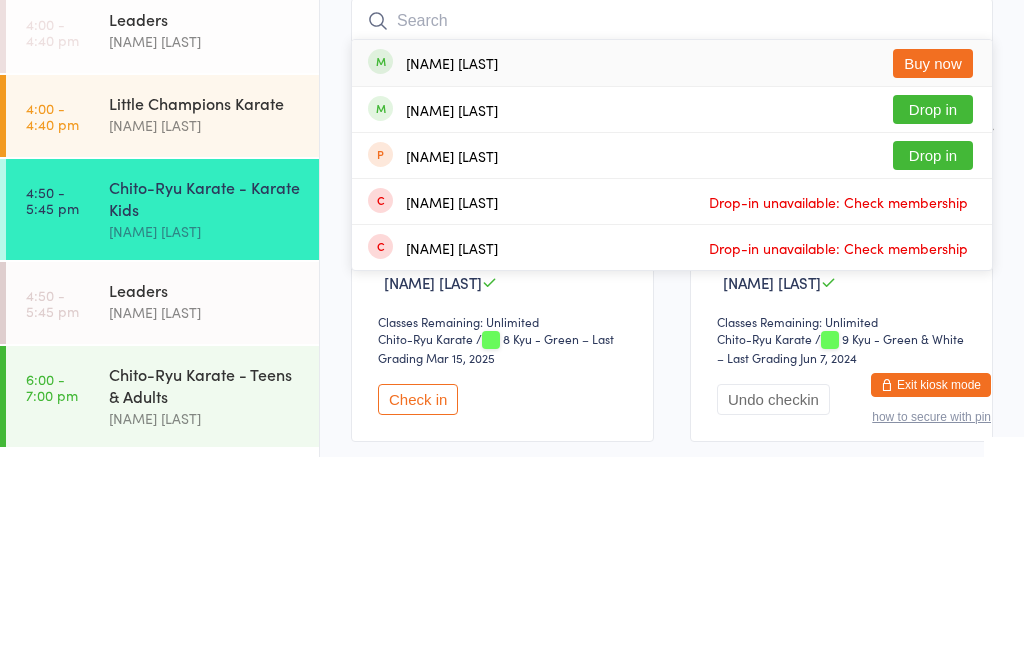 scroll, scrollTop: 191, scrollLeft: 0, axis: vertical 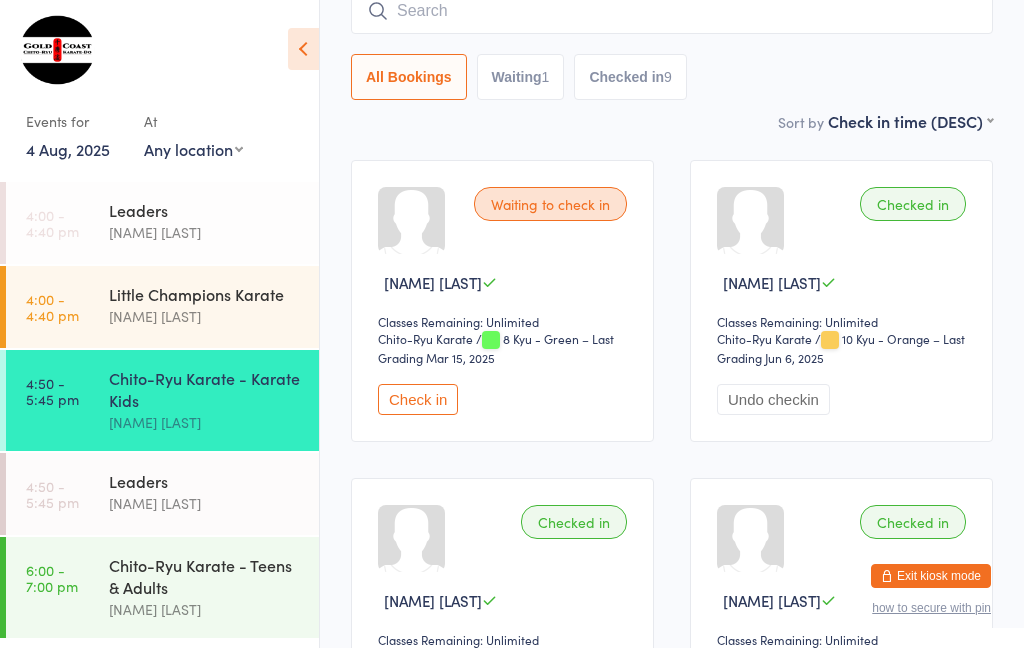click at bounding box center (672, 11) 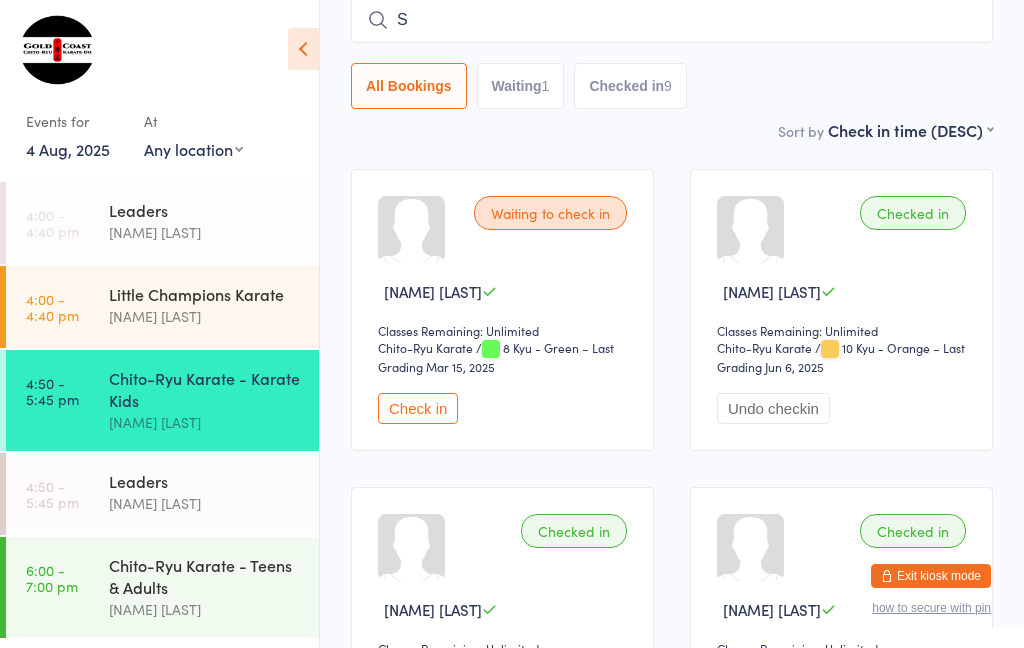 scroll, scrollTop: 181, scrollLeft: 0, axis: vertical 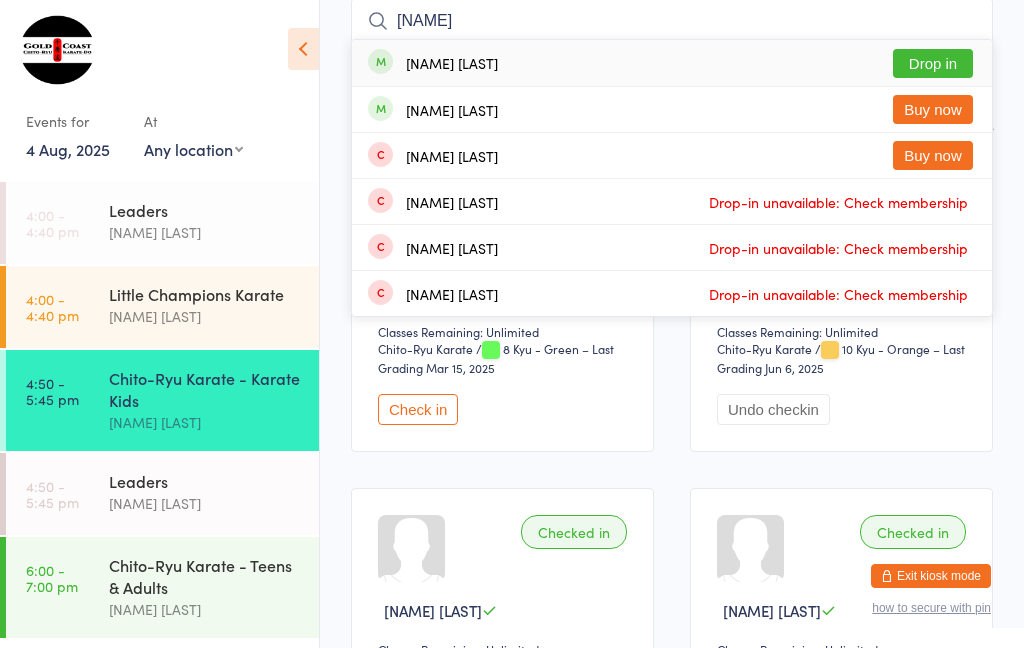 type on "[NAME]" 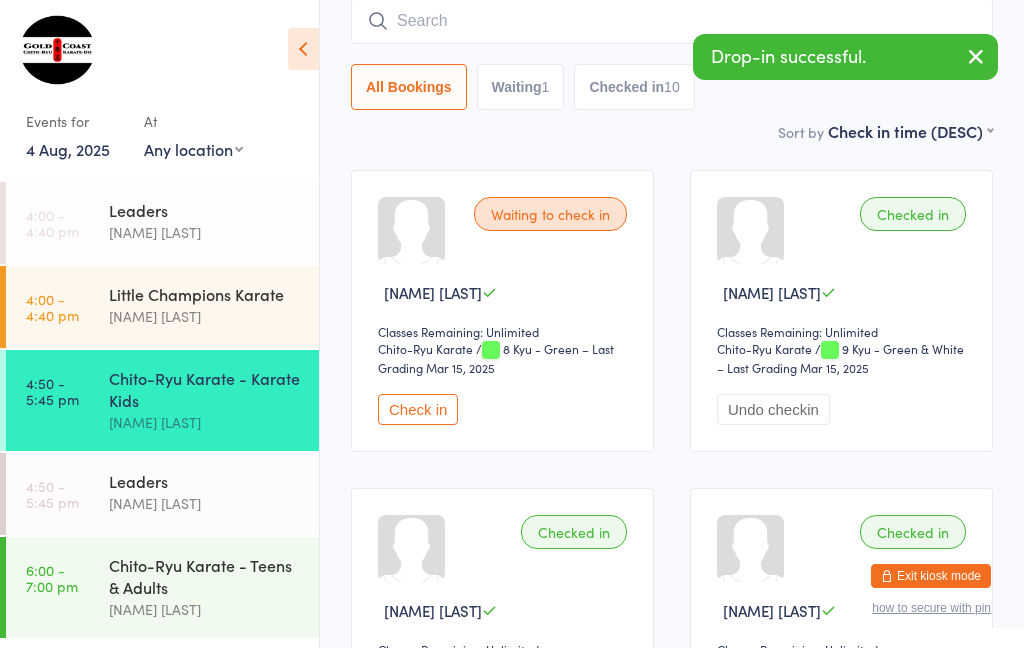 click on "Chito-Ryu Karate - Karate Kids" at bounding box center [205, 389] 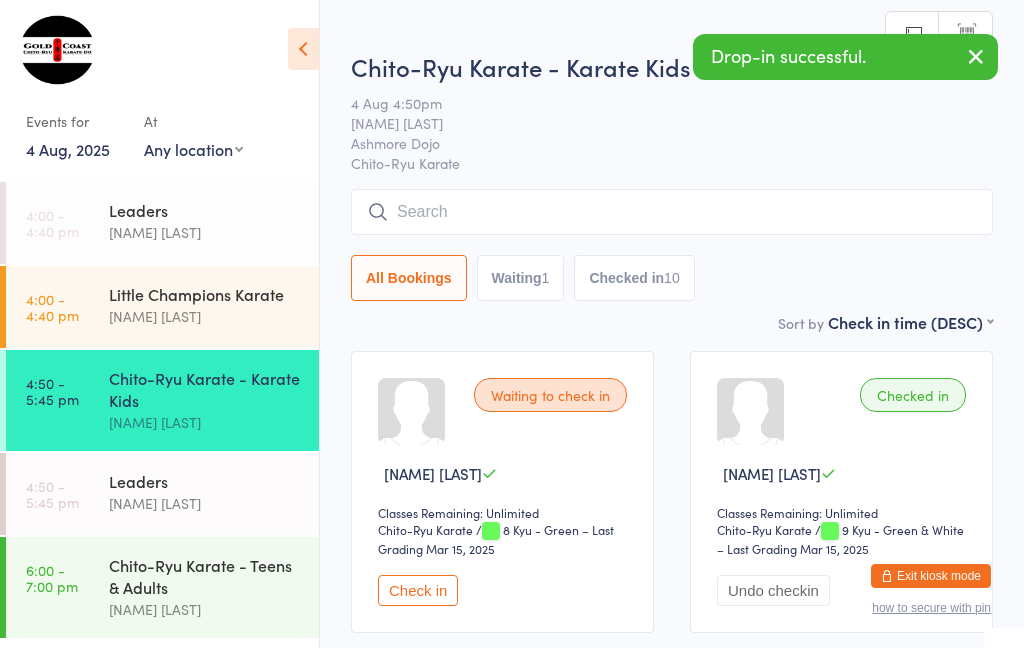 click at bounding box center (672, 212) 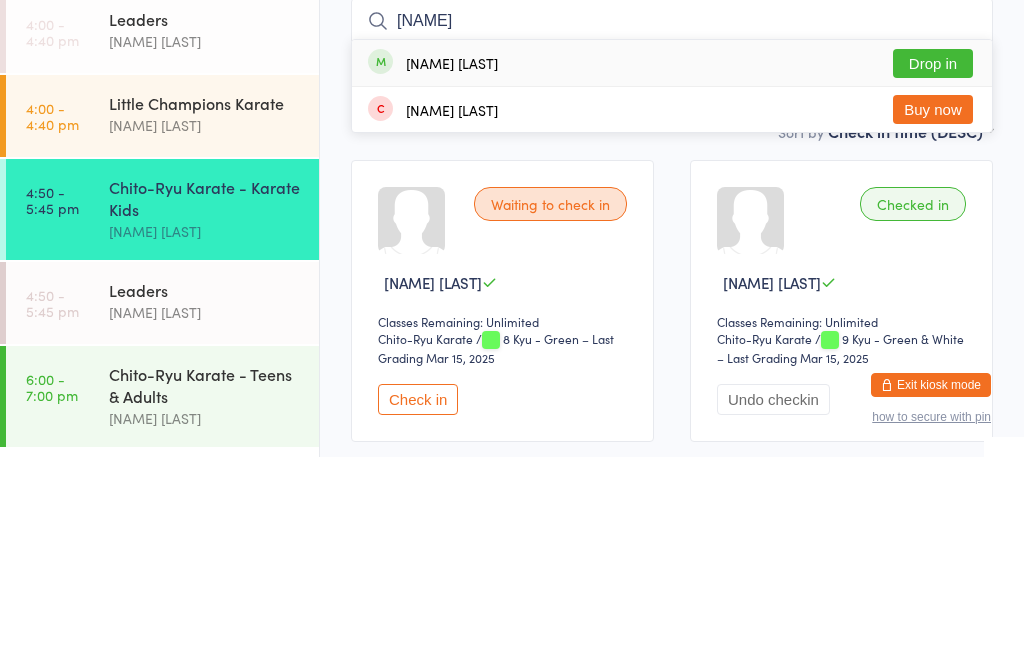 type on "[NAME]" 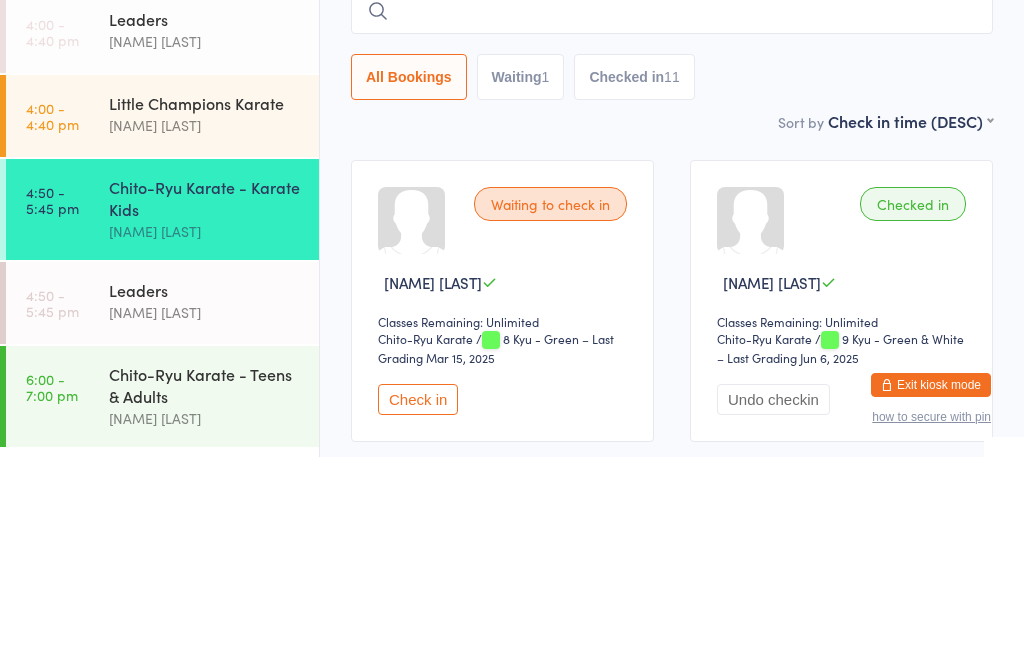 type on "h" 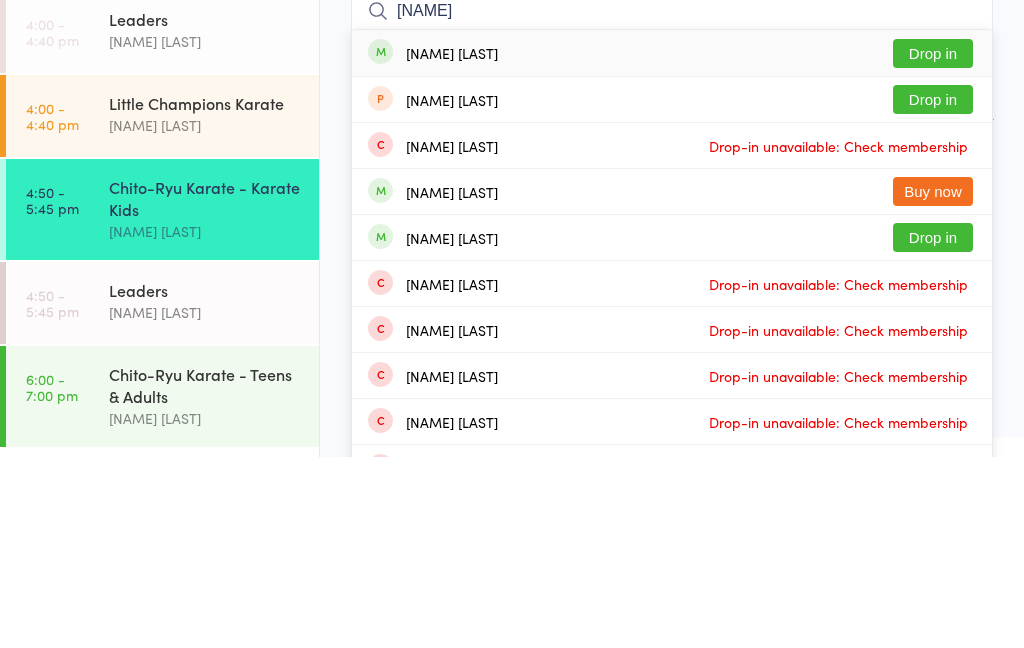 type on "[NAME]" 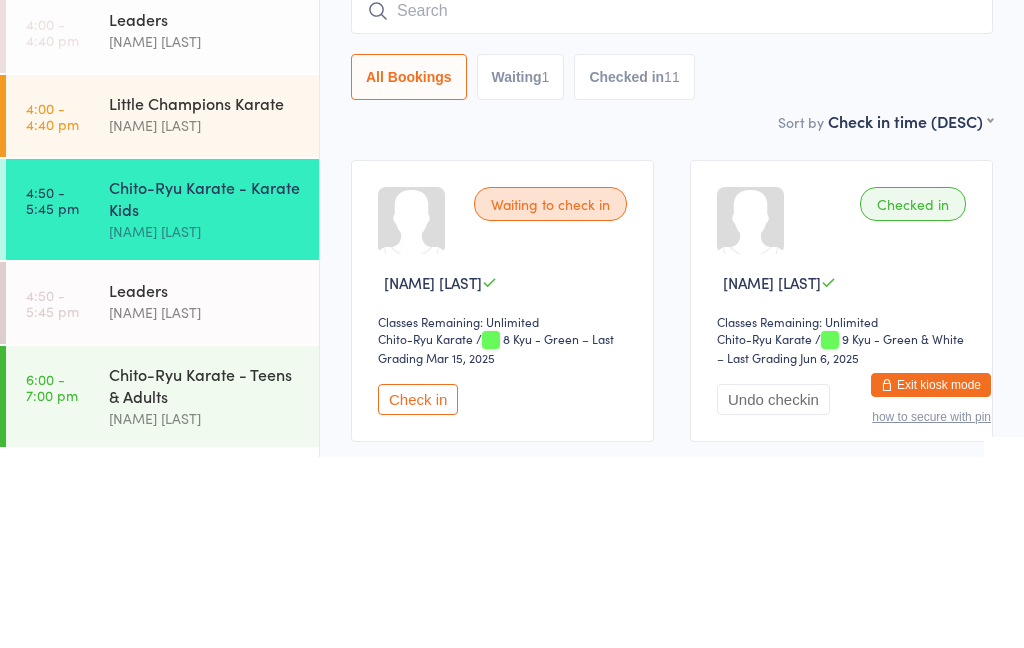 scroll, scrollTop: 191, scrollLeft: 0, axis: vertical 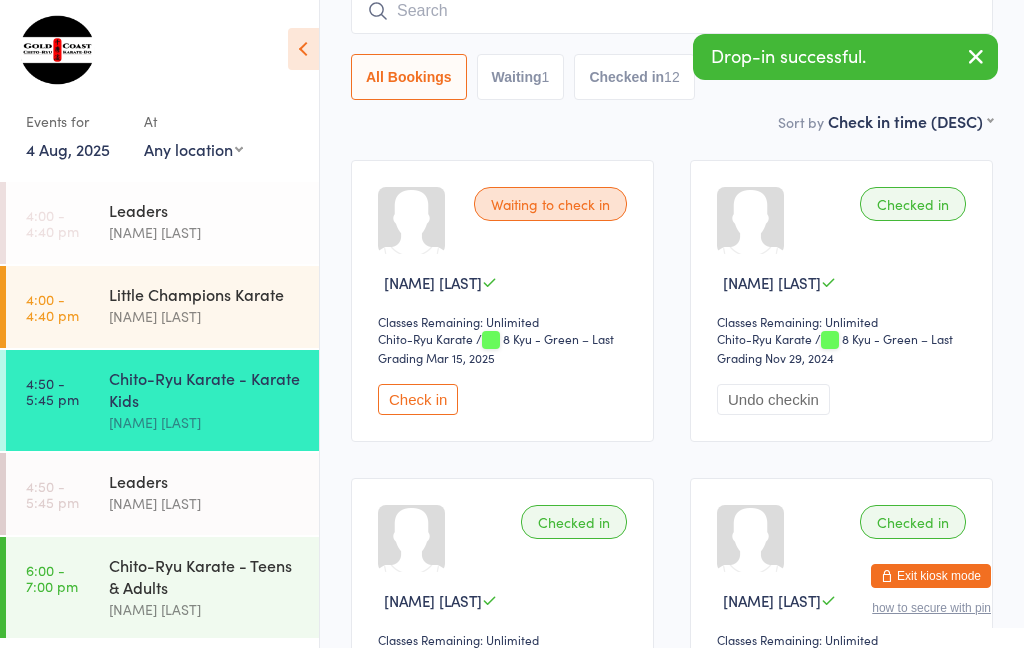 click at bounding box center [672, 11] 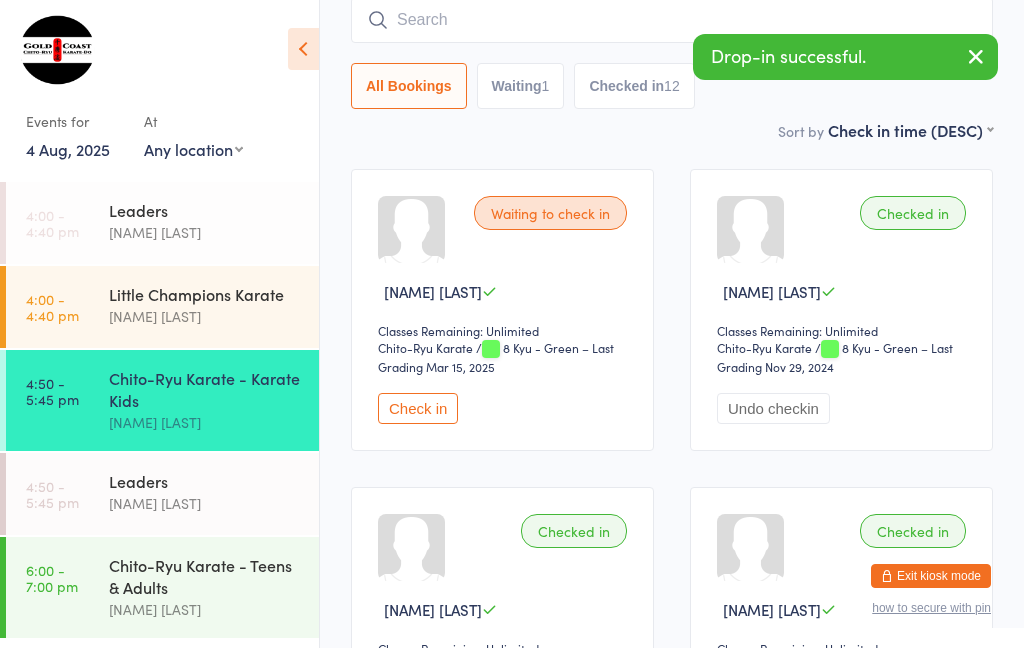 scroll, scrollTop: 181, scrollLeft: 0, axis: vertical 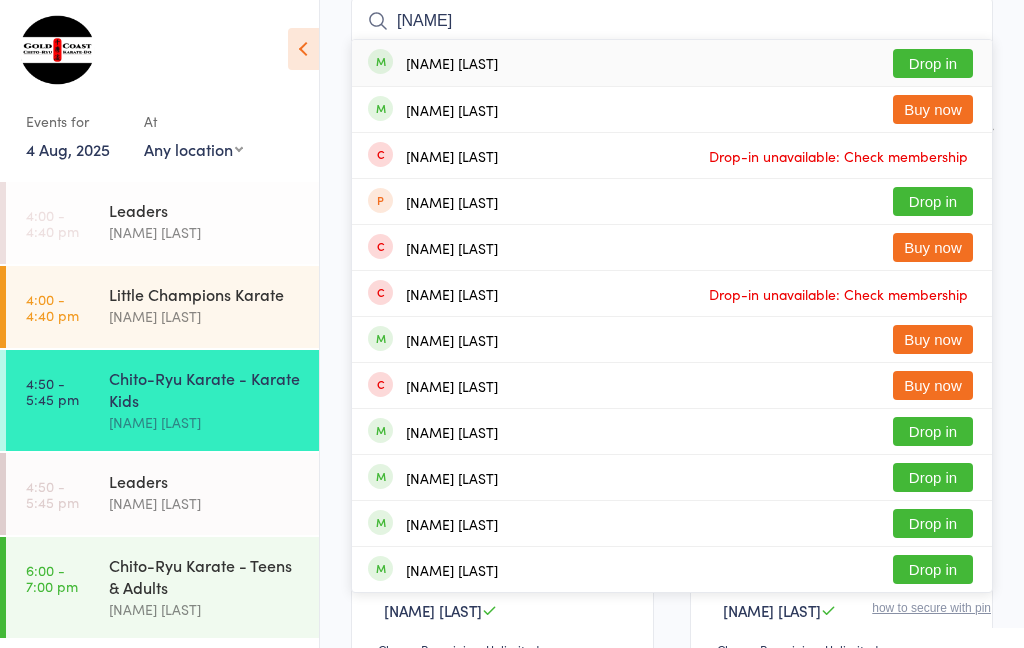 type on "[NAME]" 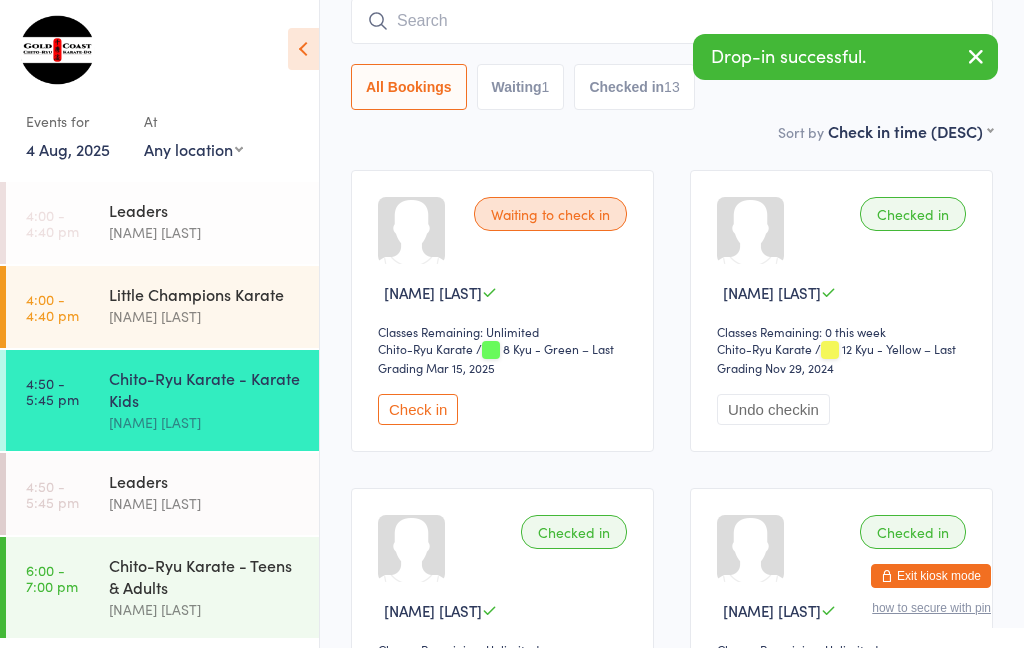click at bounding box center (672, 21) 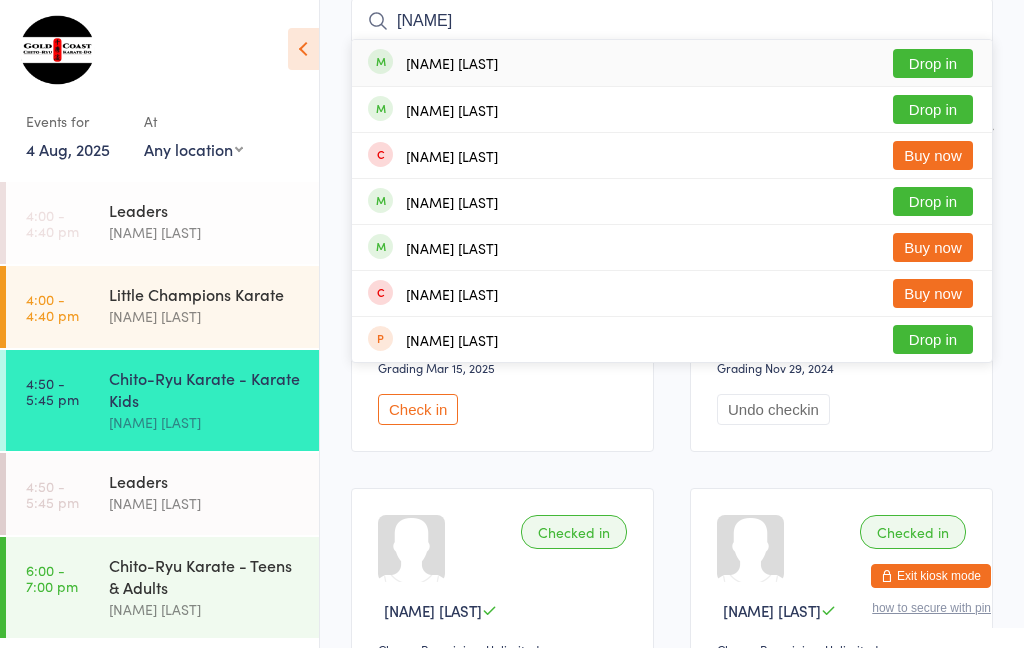 type on "[NAME]" 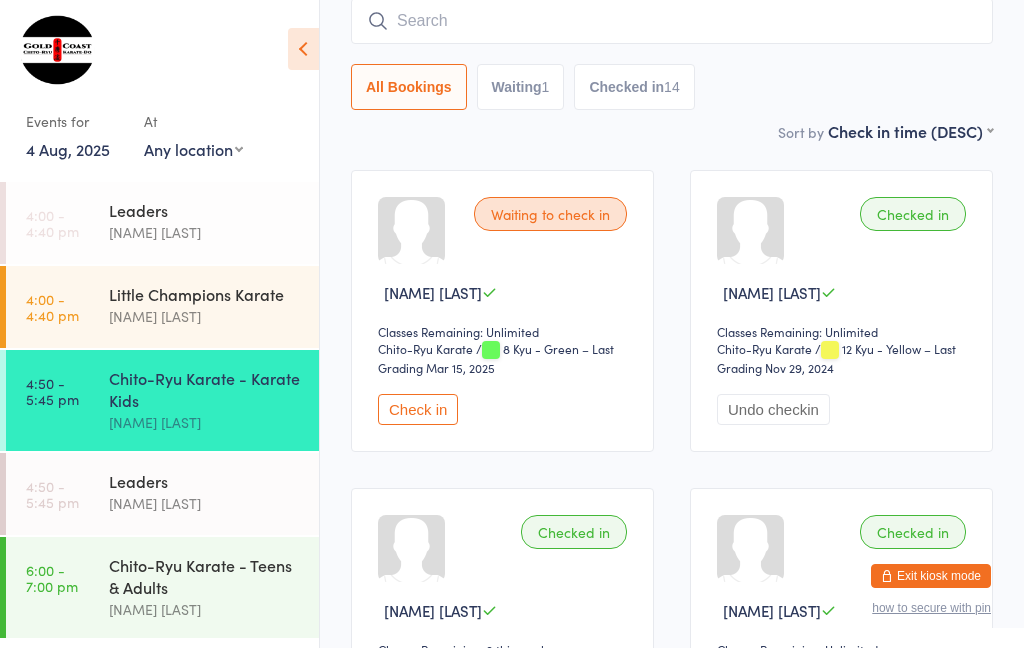 click at bounding box center (672, 21) 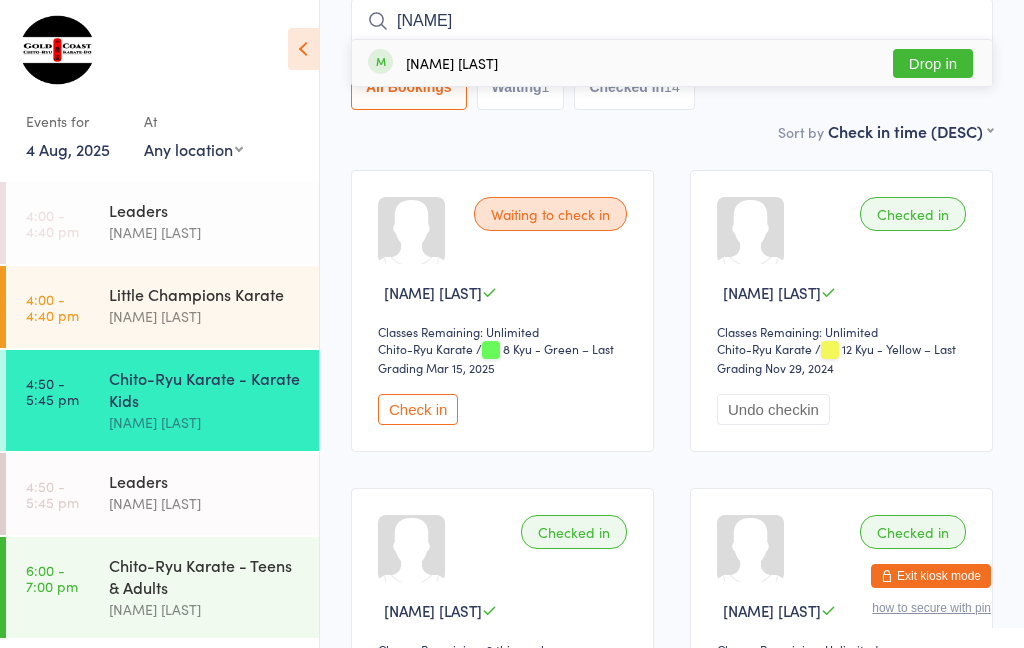 type on "[NAME]" 